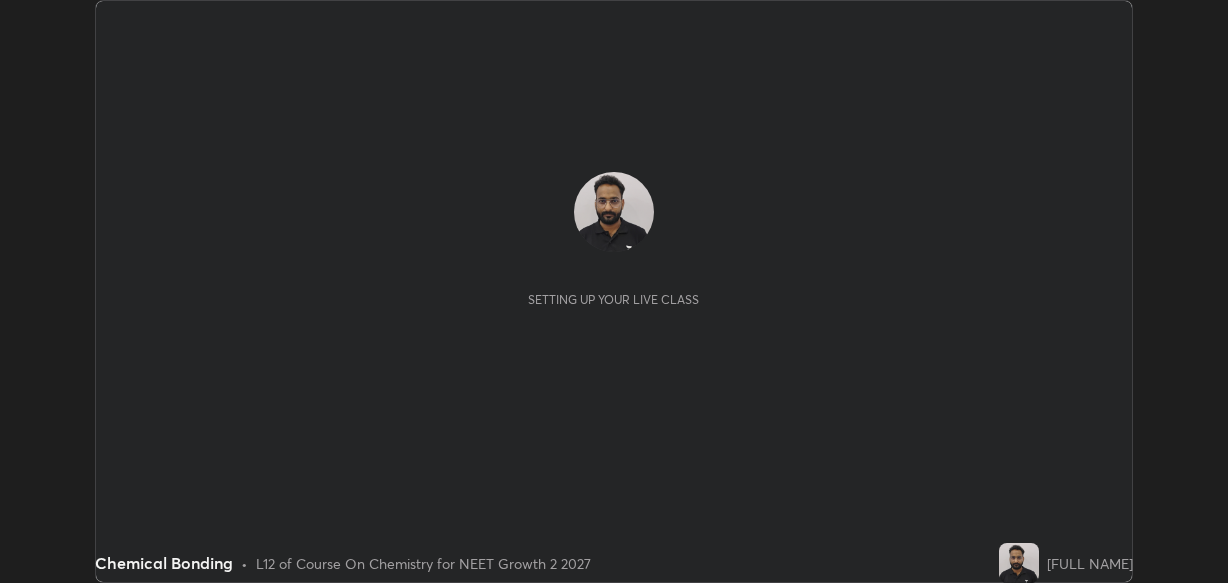 scroll, scrollTop: 0, scrollLeft: 0, axis: both 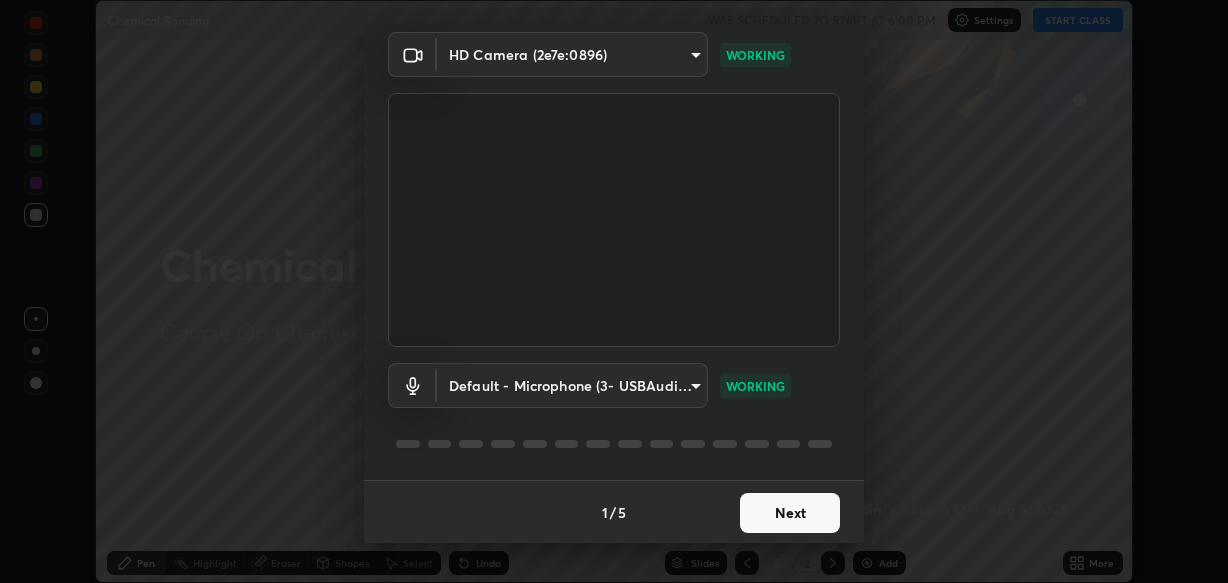 click on "Next" at bounding box center (790, 513) 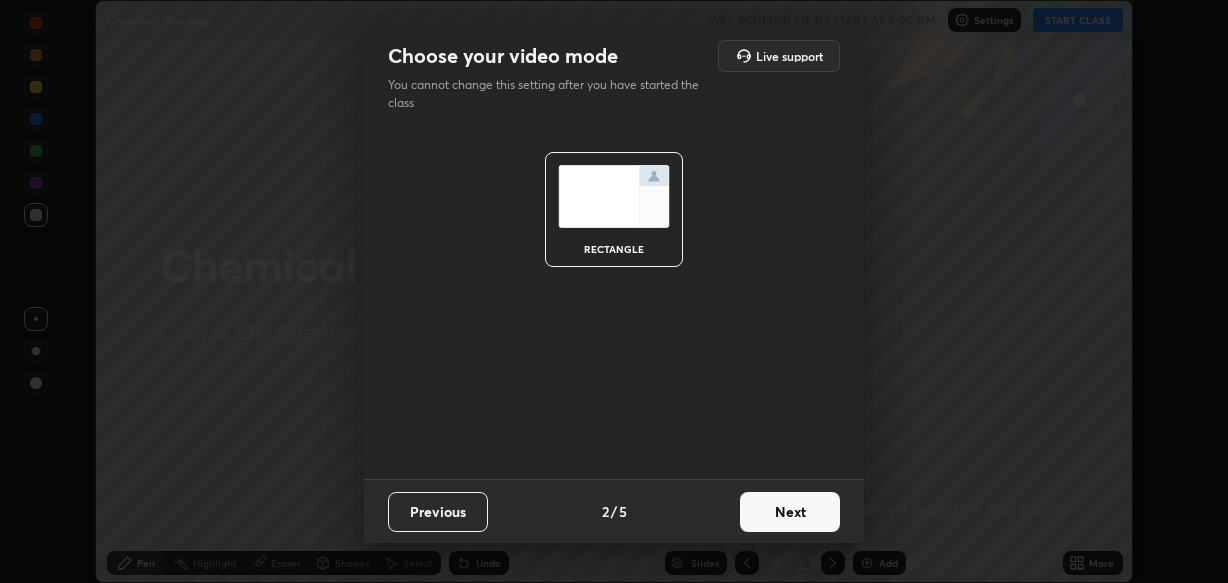 scroll, scrollTop: 0, scrollLeft: 0, axis: both 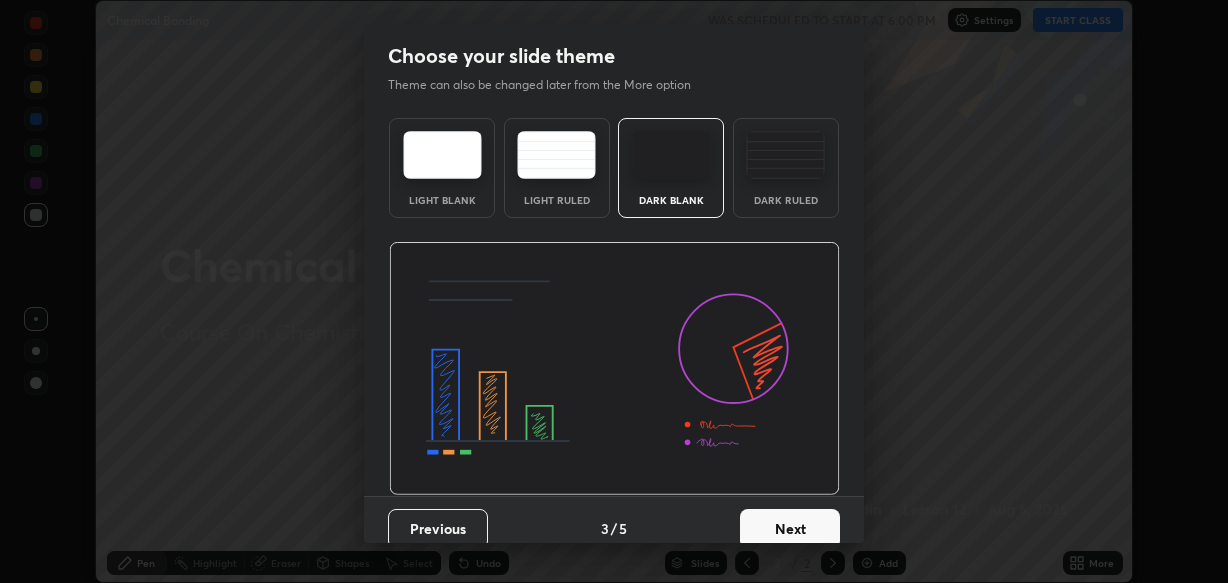 click on "Next" at bounding box center [790, 529] 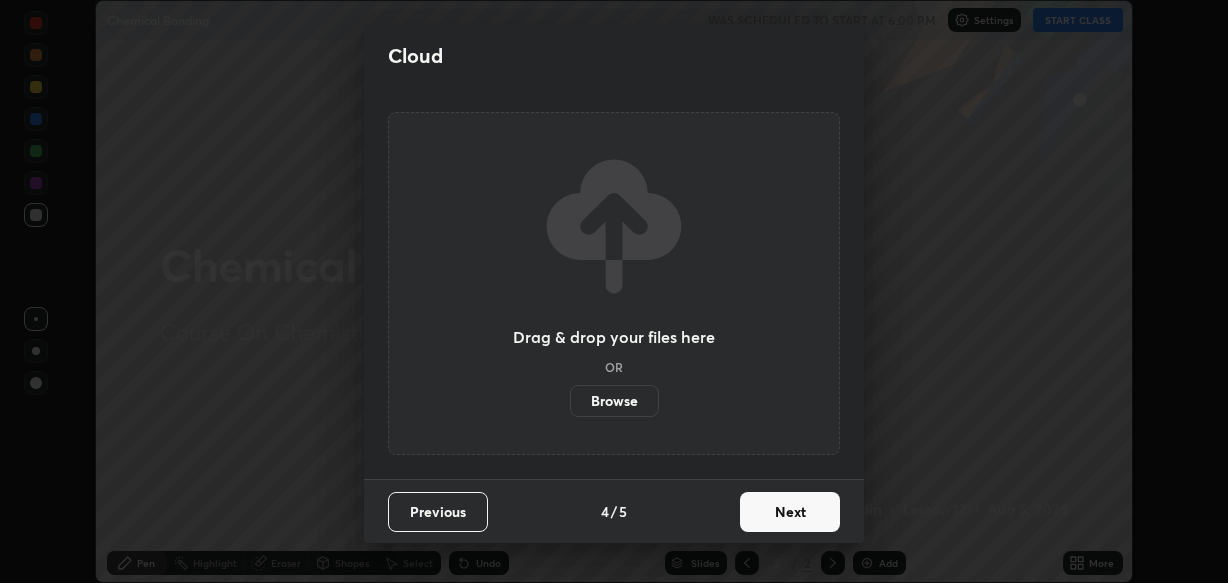click on "Next" at bounding box center [790, 512] 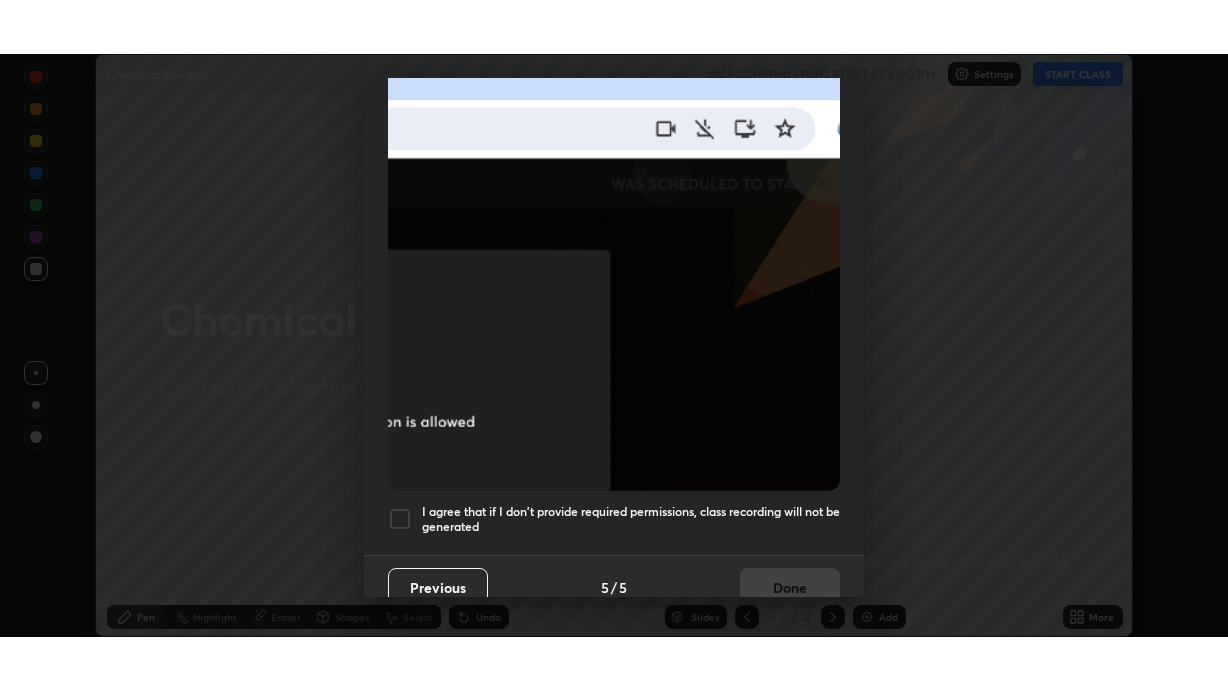 scroll, scrollTop: 480, scrollLeft: 0, axis: vertical 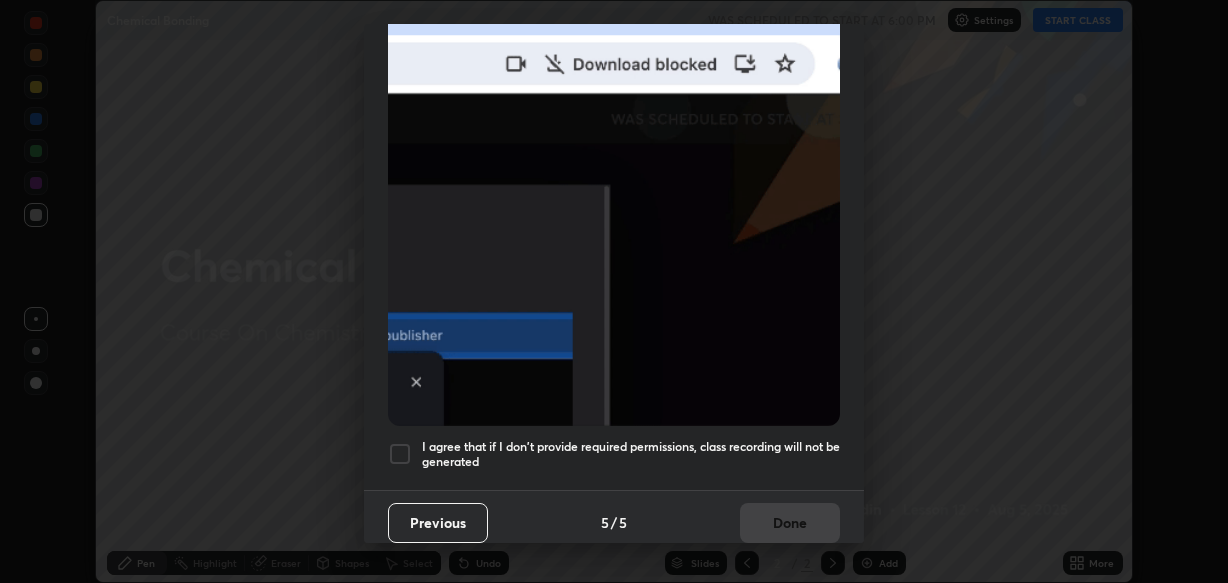 click at bounding box center (400, 454) 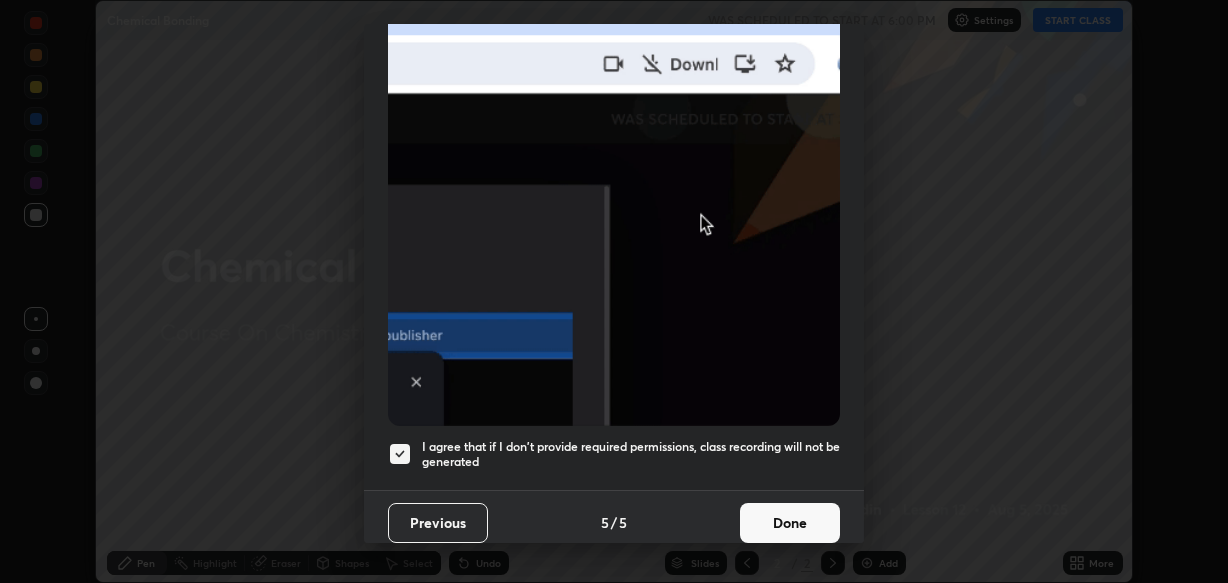 click on "Done" at bounding box center [790, 523] 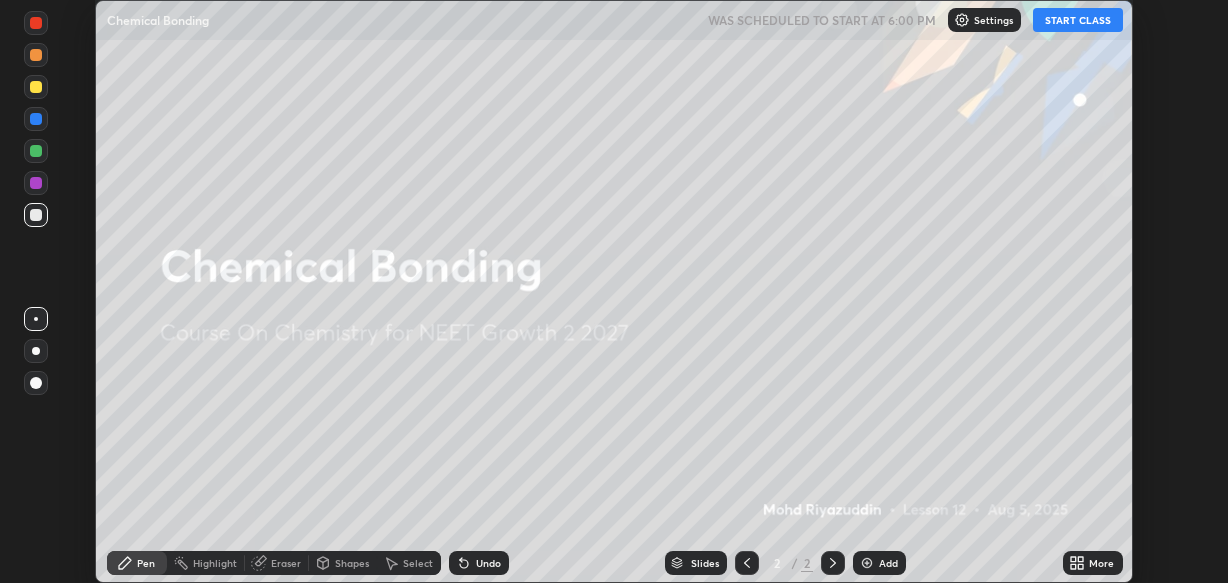 click on "START CLASS" at bounding box center (1078, 20) 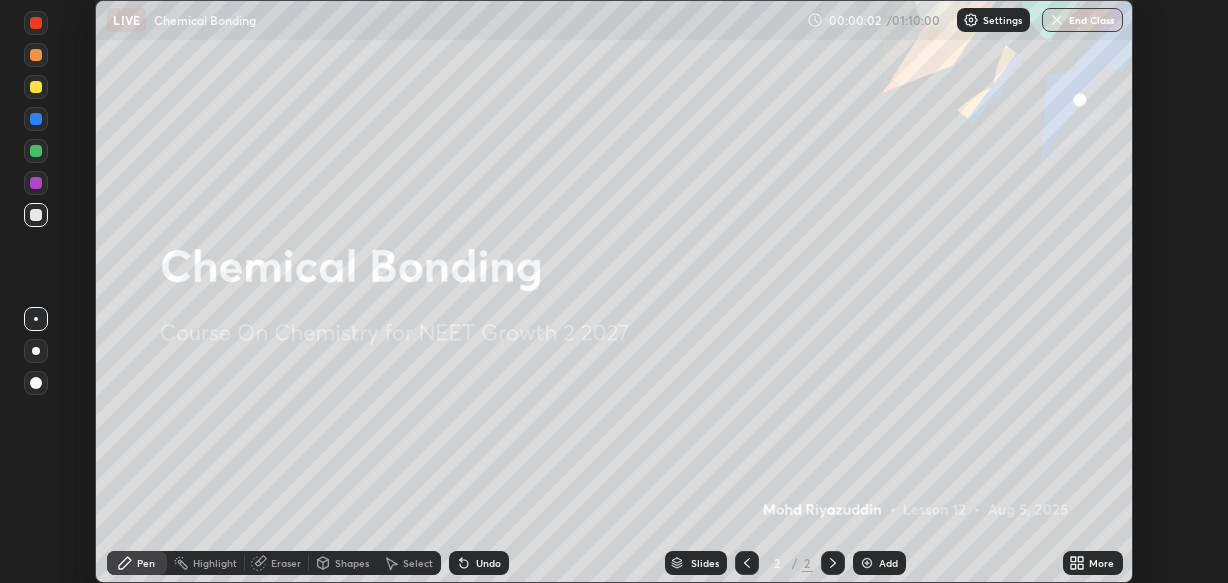 click at bounding box center (867, 563) 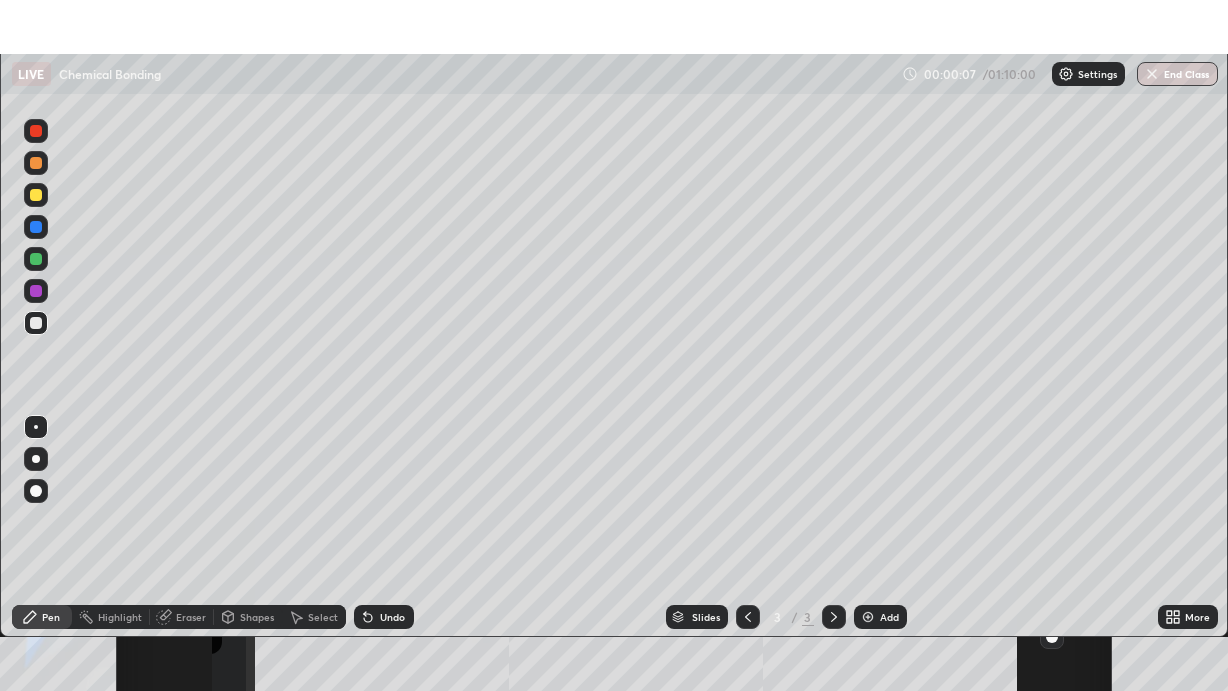 scroll, scrollTop: 99308, scrollLeft: 98771, axis: both 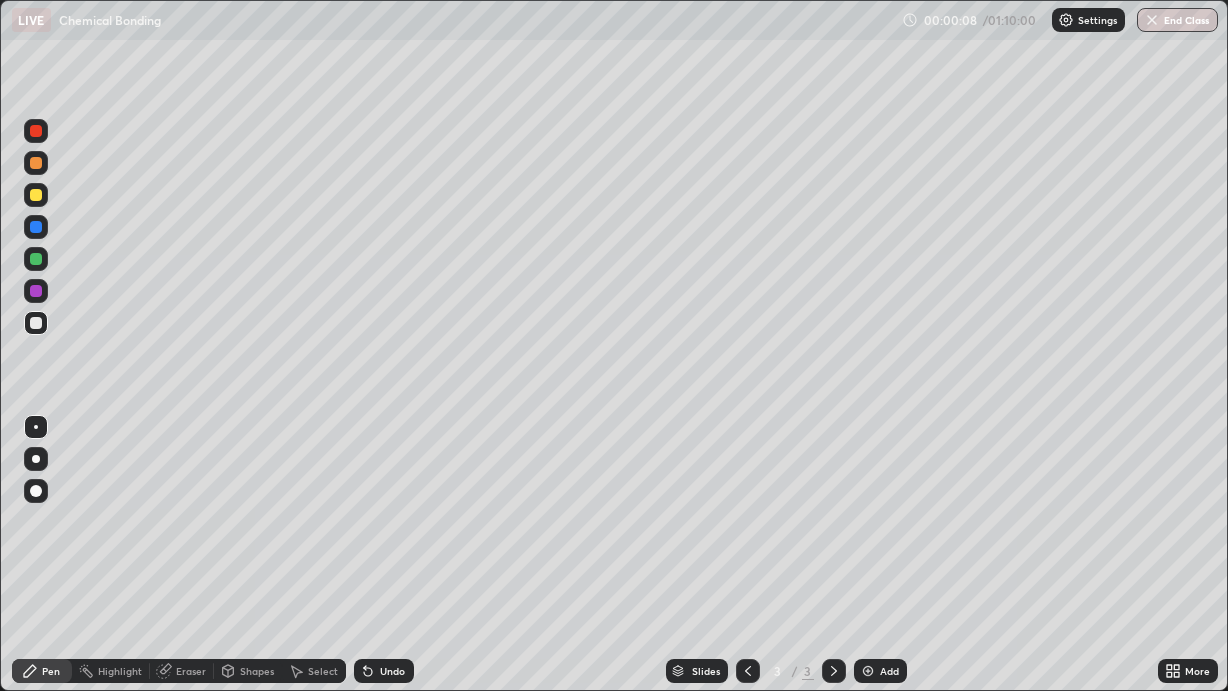 click 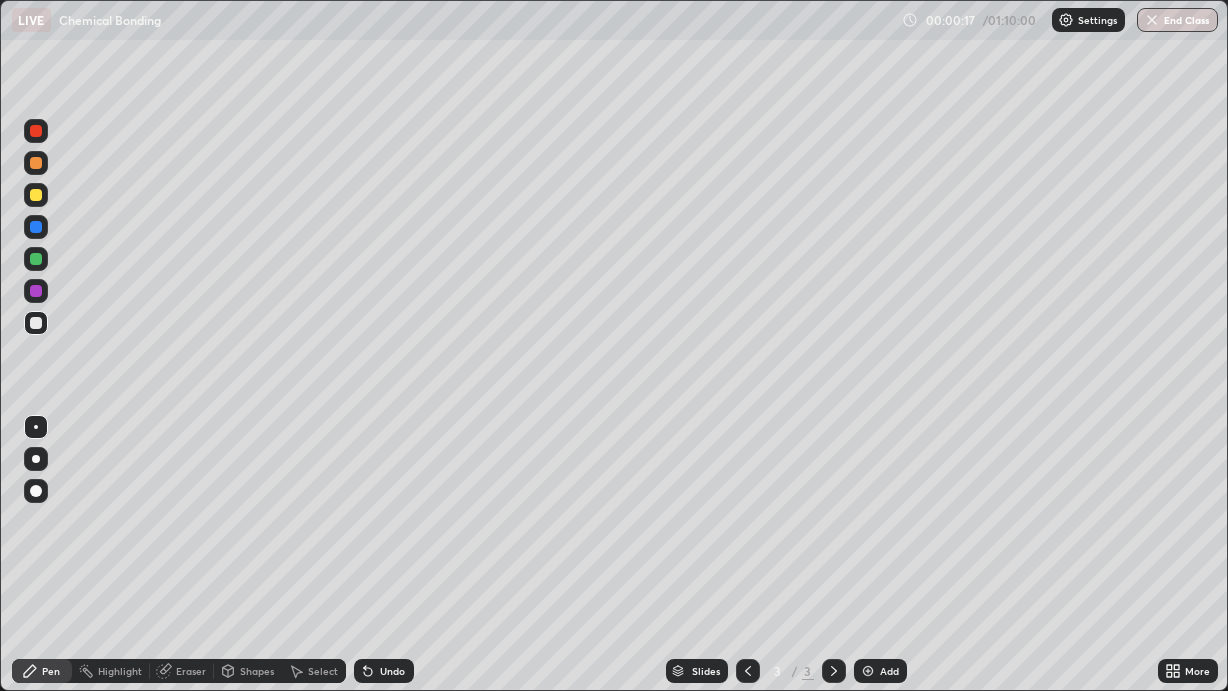 click 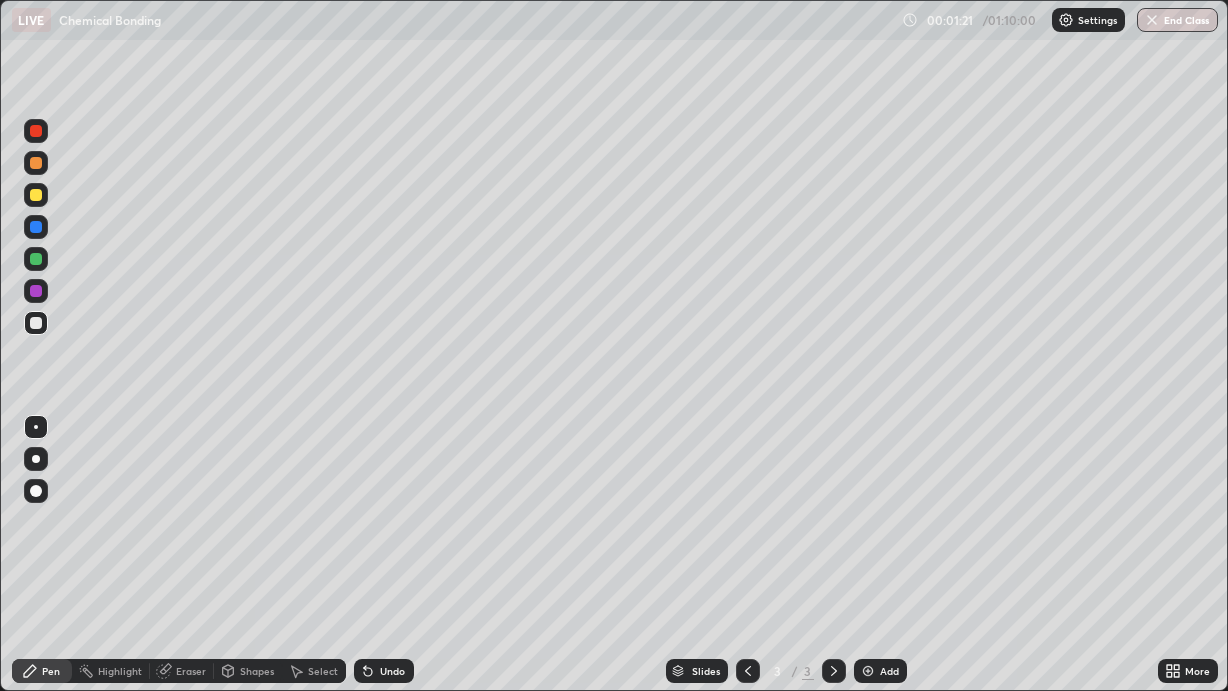 click on "Eraser" at bounding box center (191, 671) 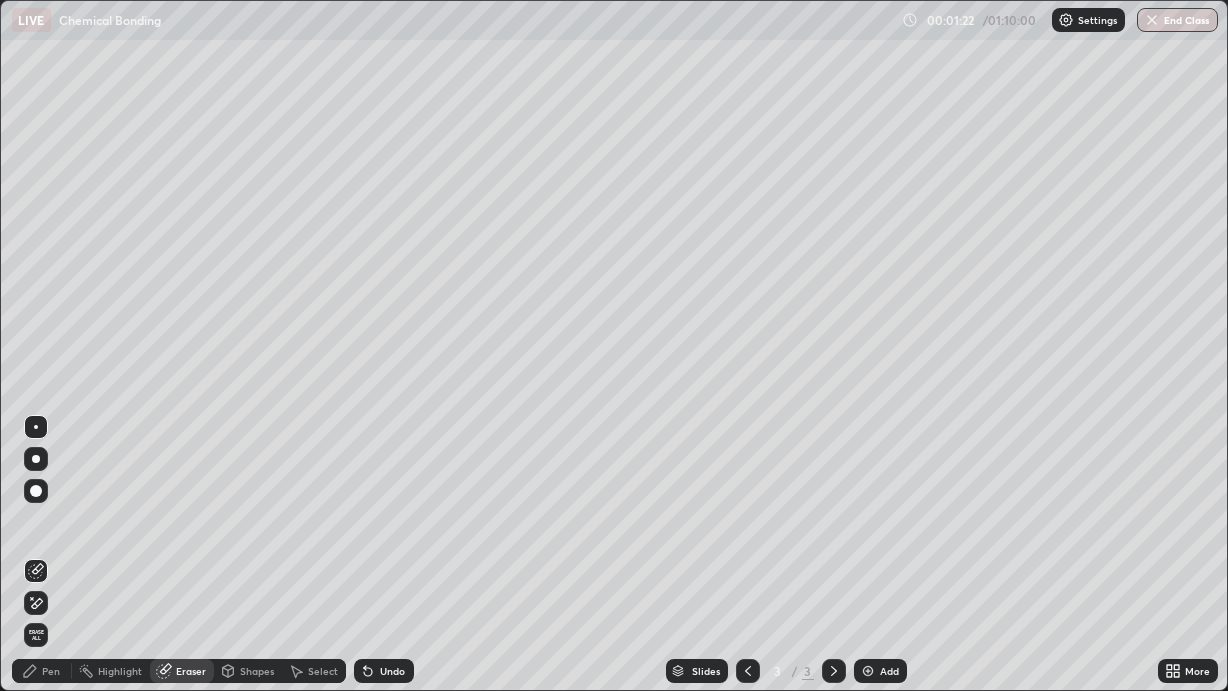 click on "Erase all" at bounding box center (36, 635) 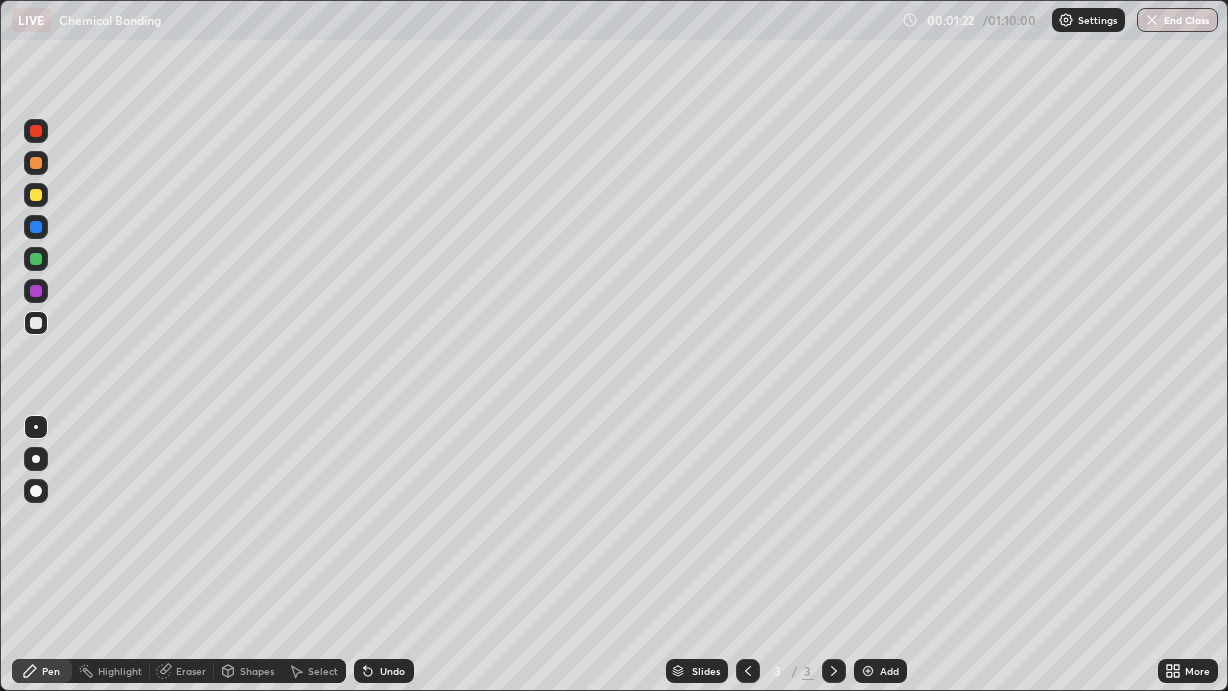 click on "Pen" at bounding box center (51, 671) 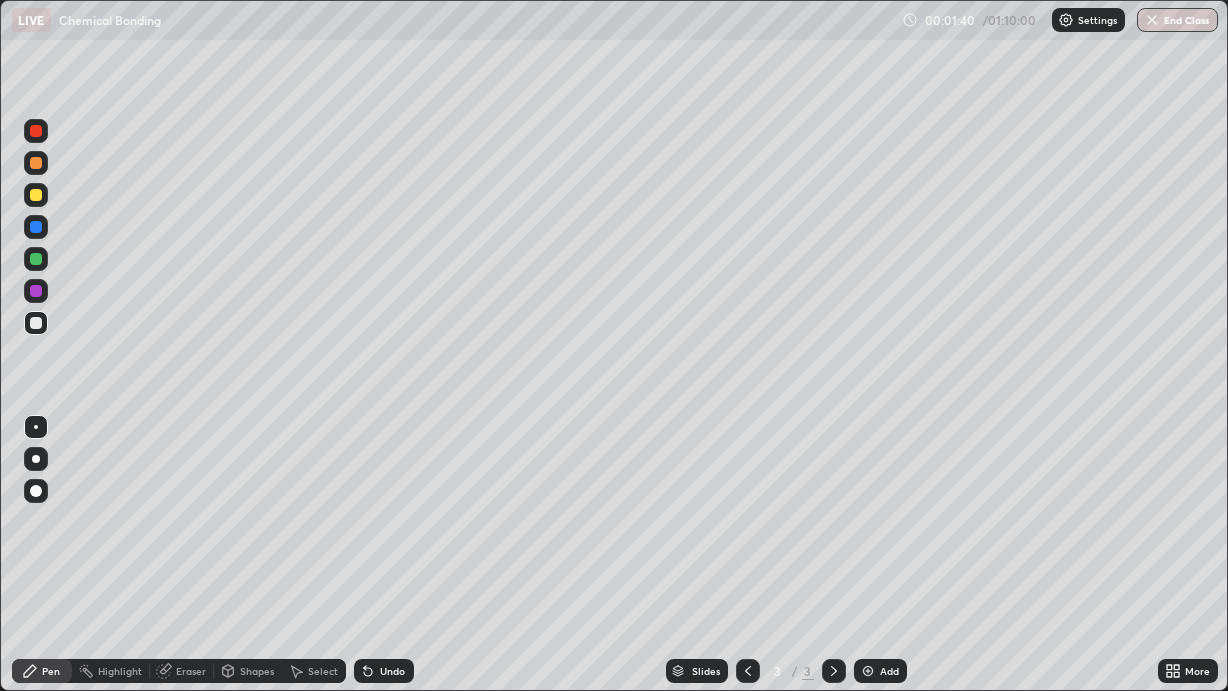 click 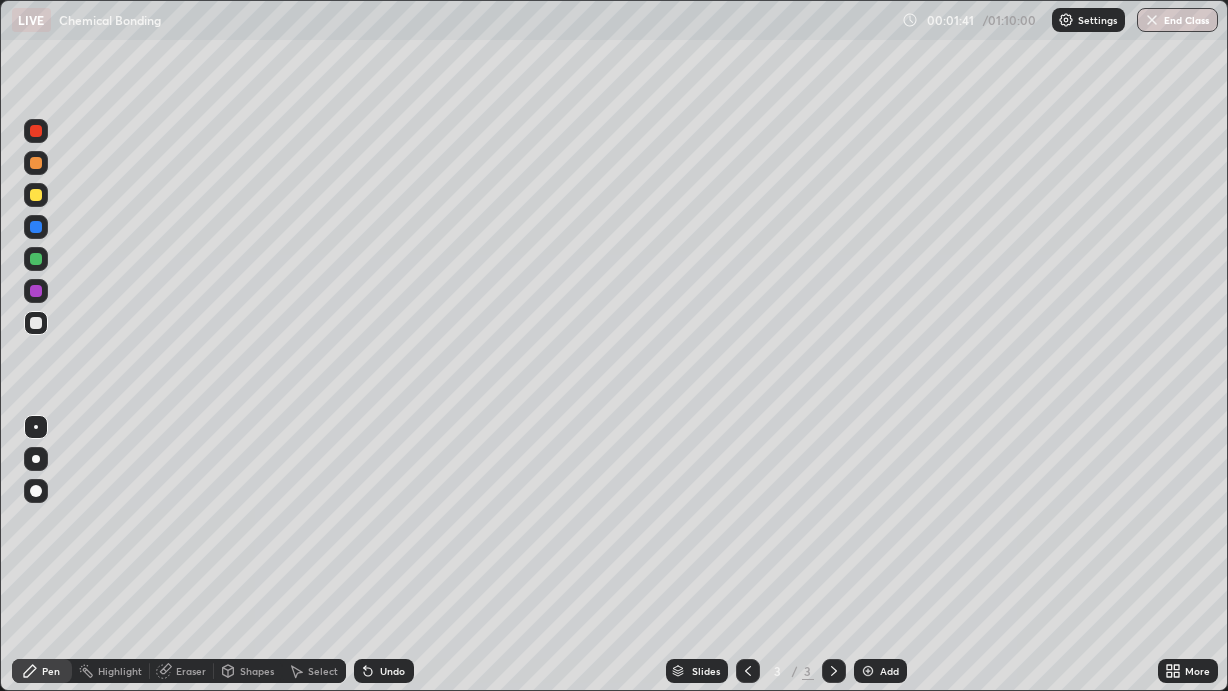 click 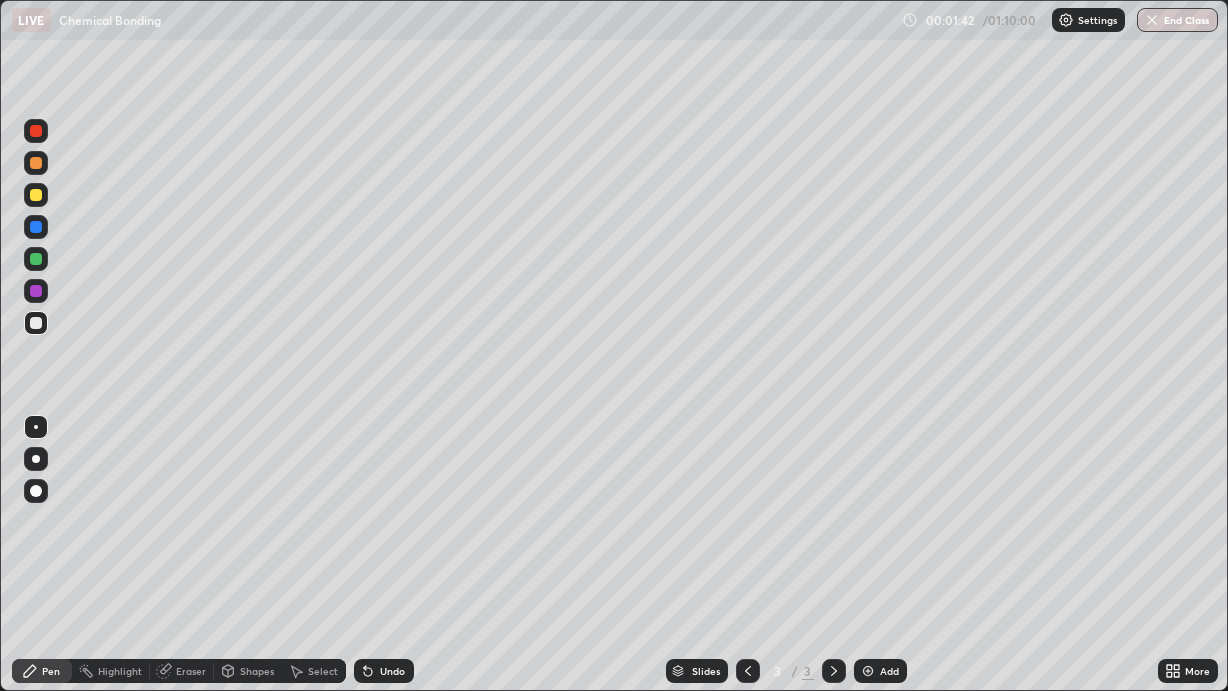 click 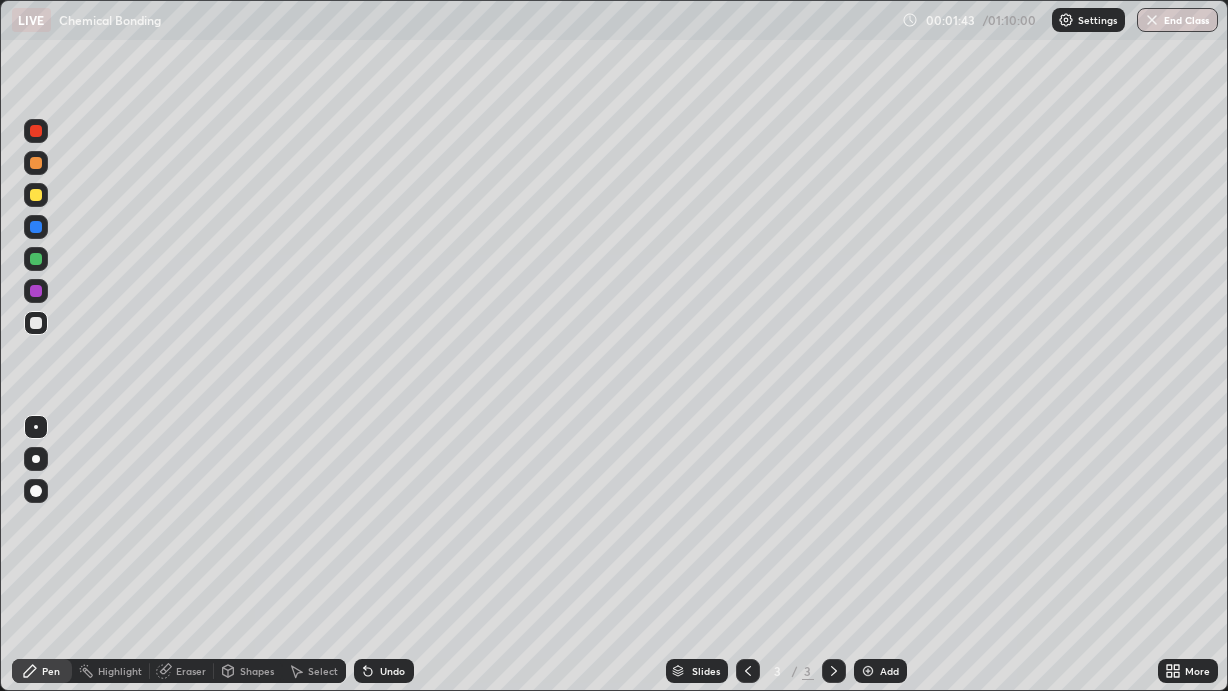click 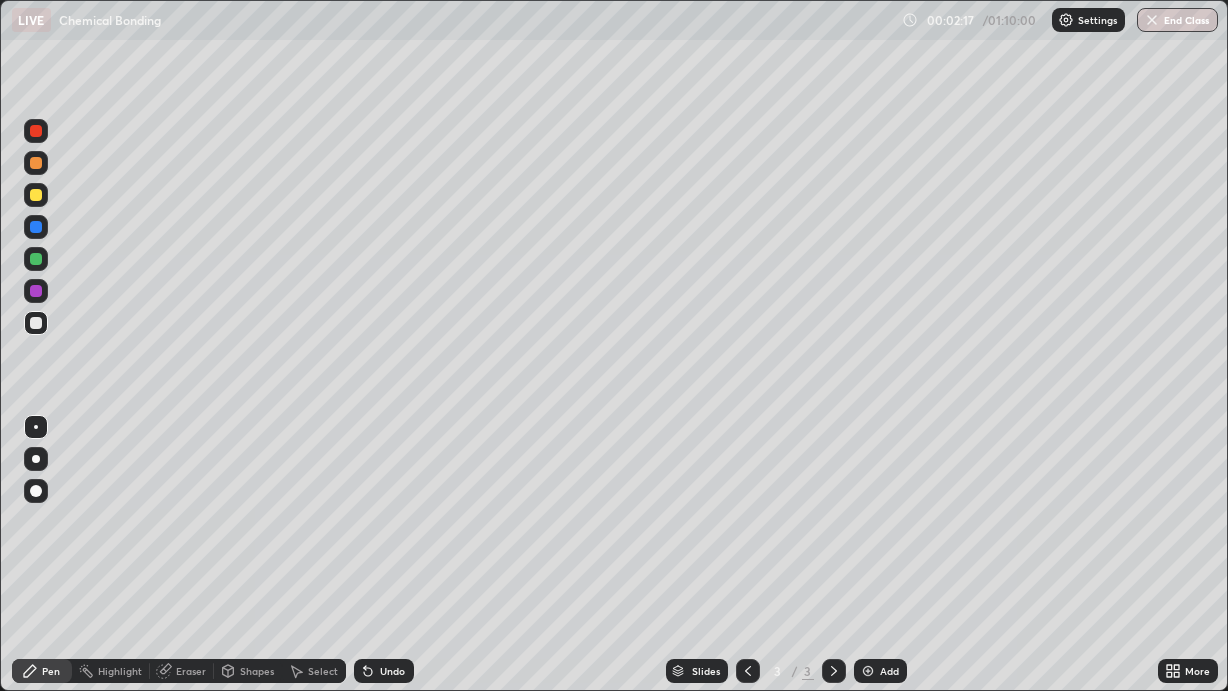 click 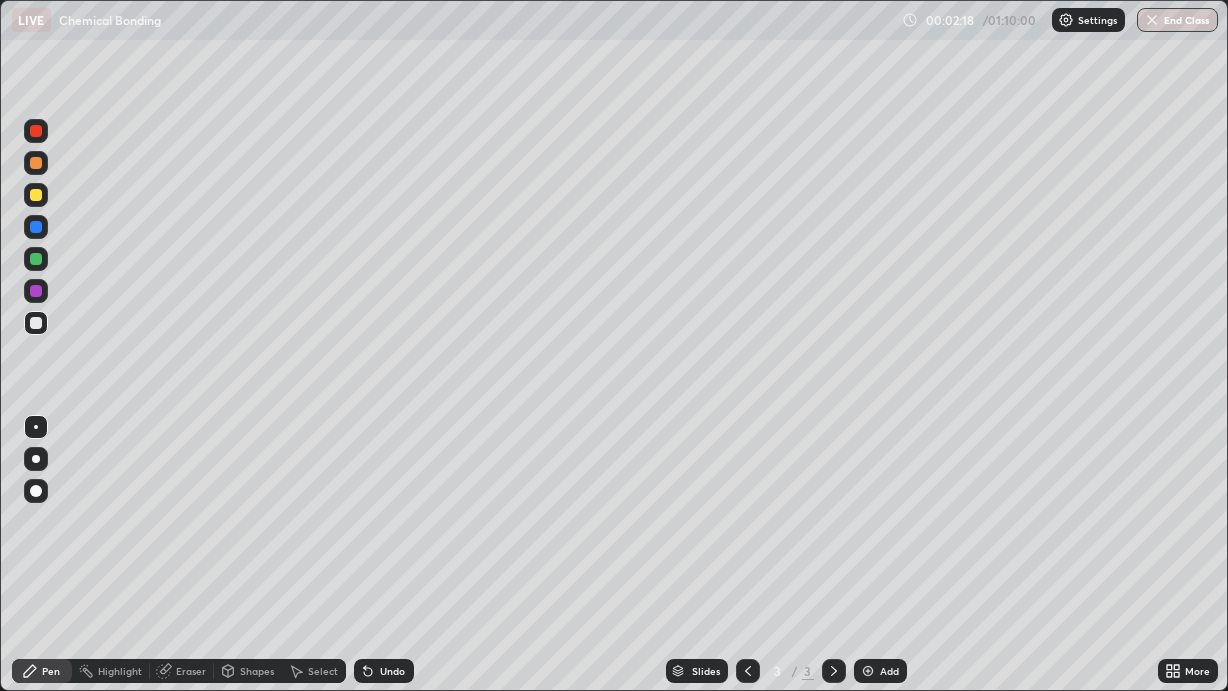 click 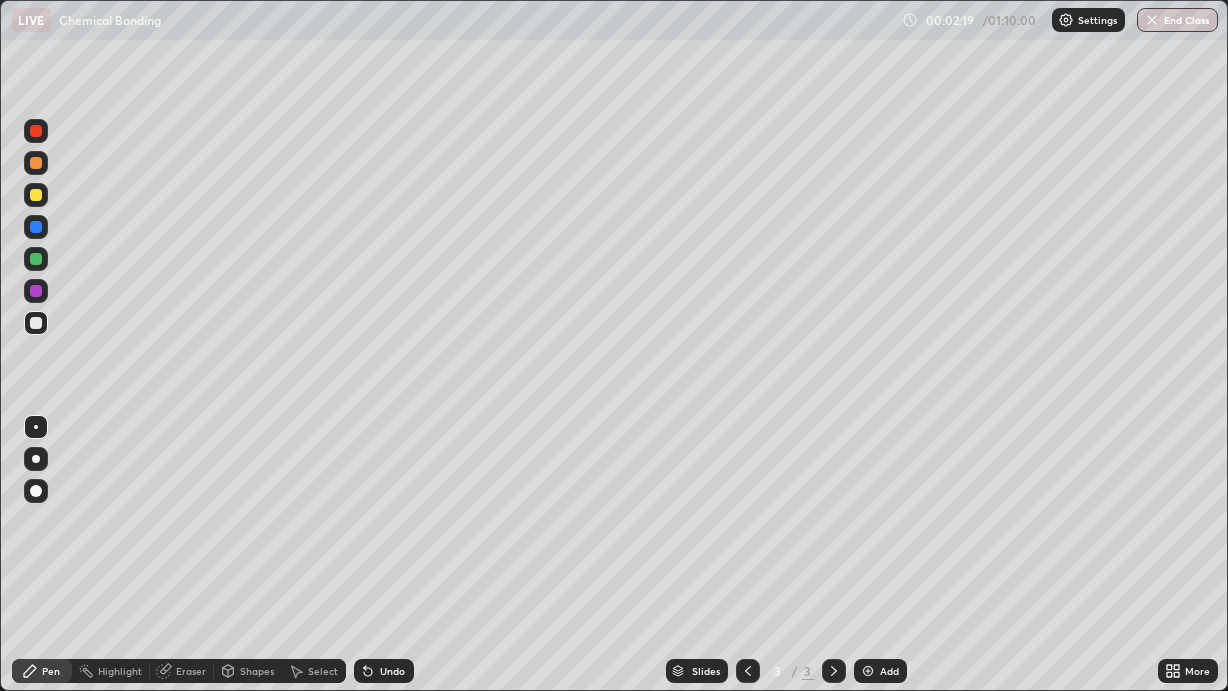 click on "Undo" at bounding box center (384, 671) 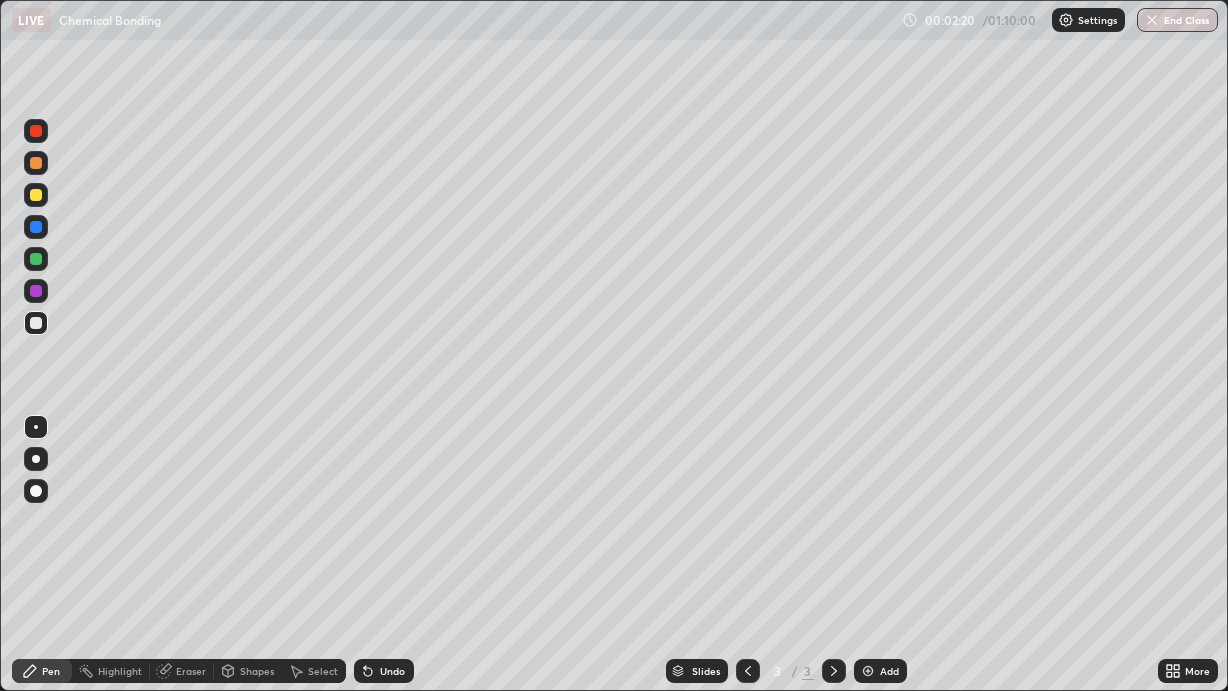 click on "Undo" at bounding box center (384, 671) 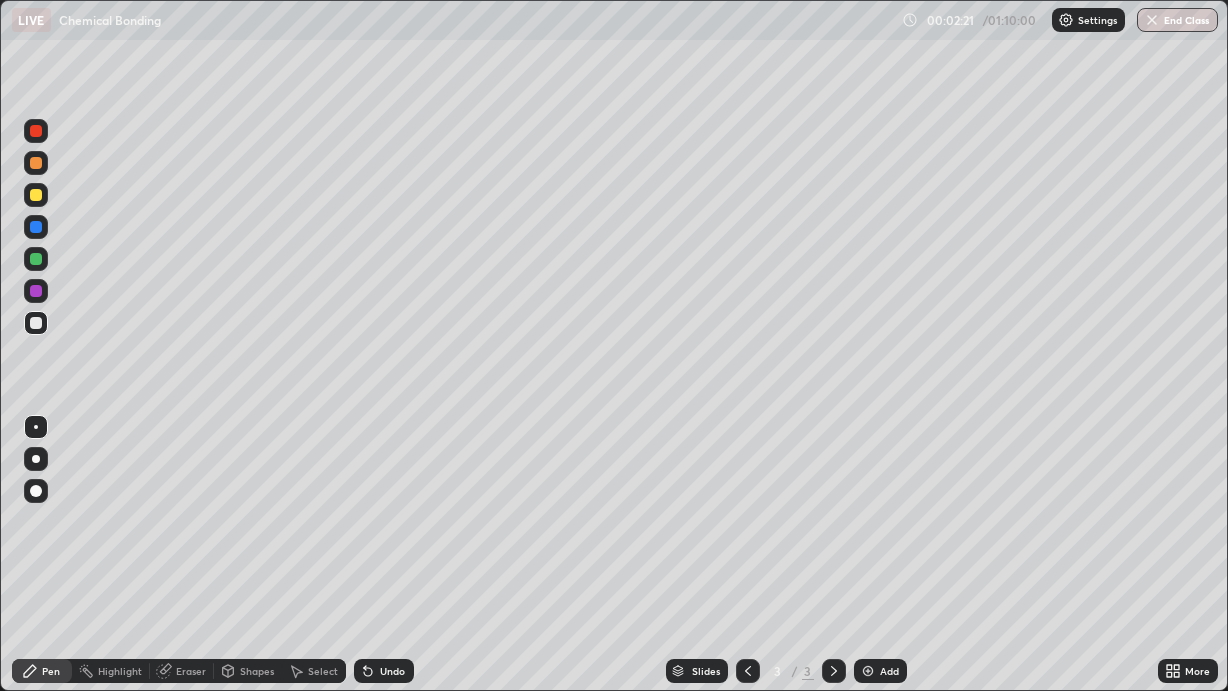 click on "Undo" at bounding box center (384, 671) 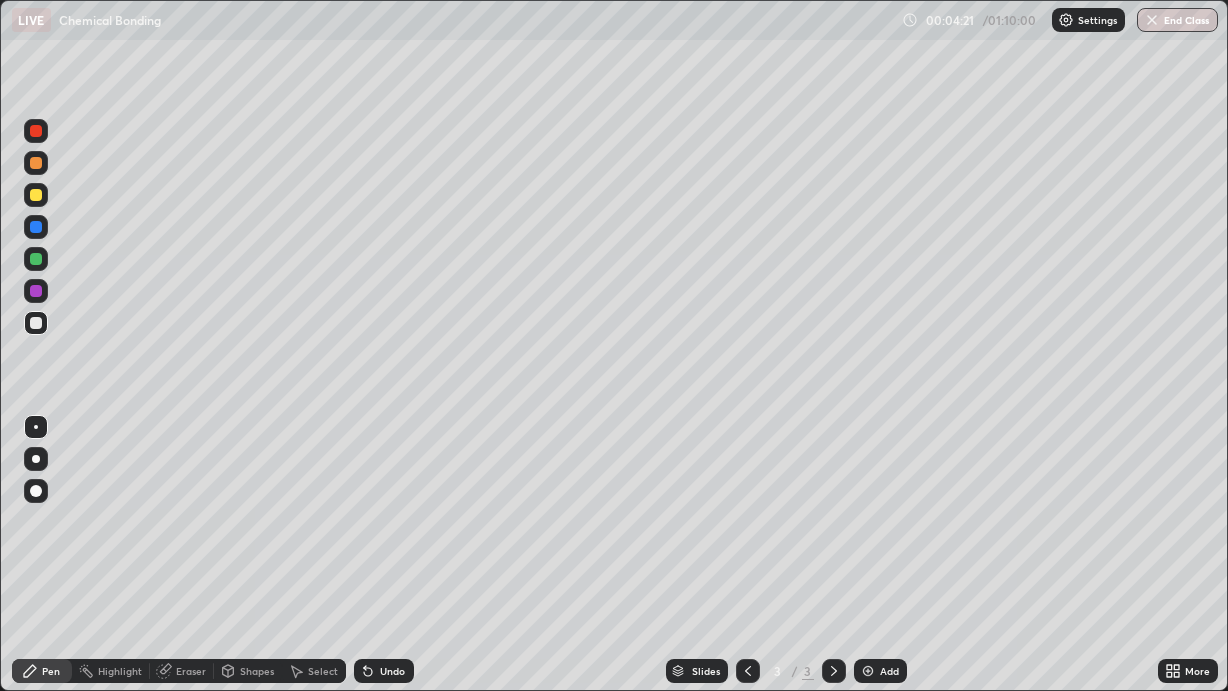 click 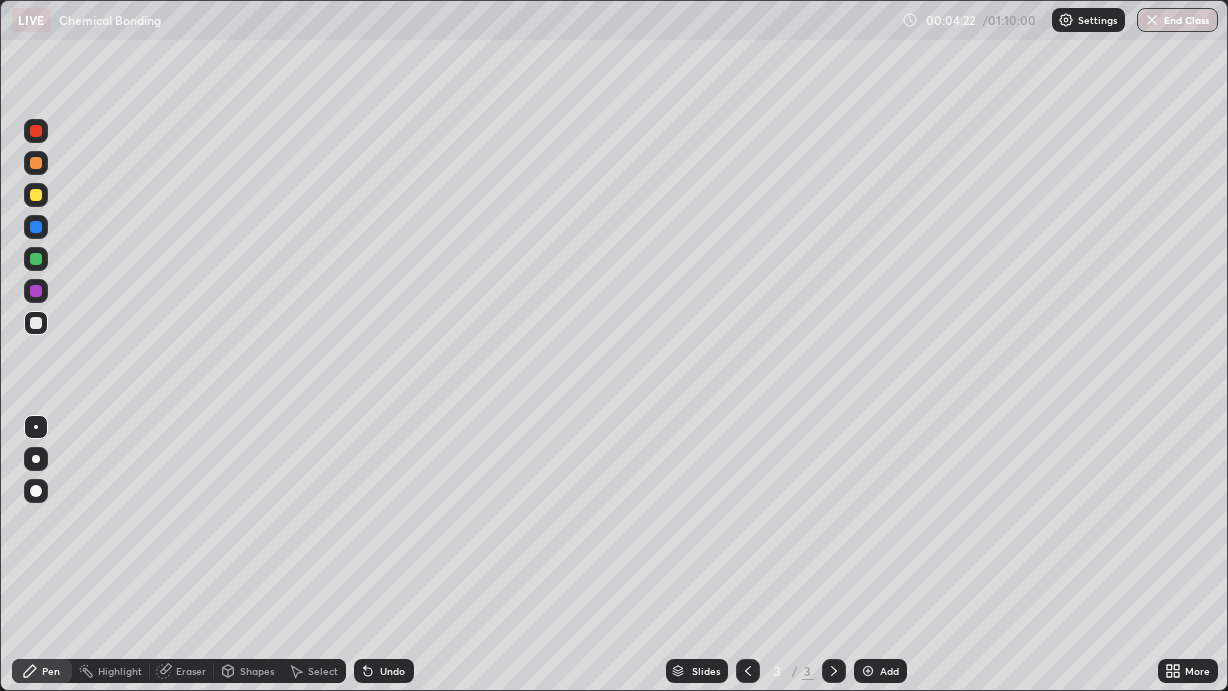 click 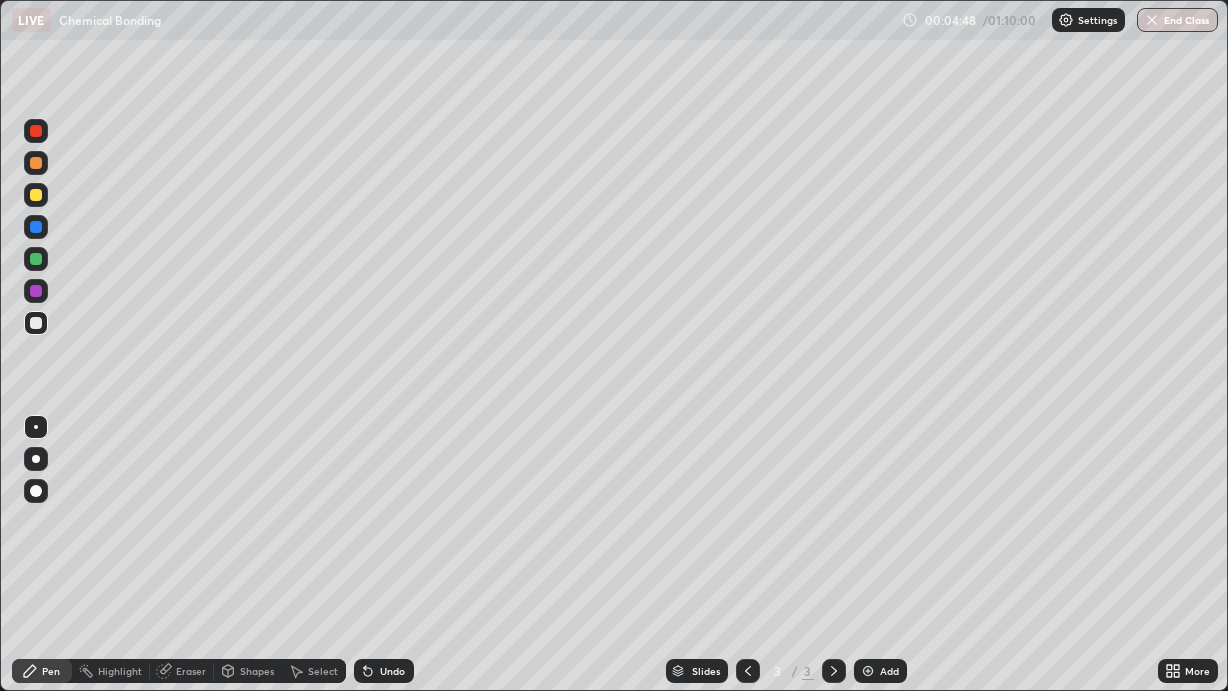 click on "Eraser" at bounding box center [191, 671] 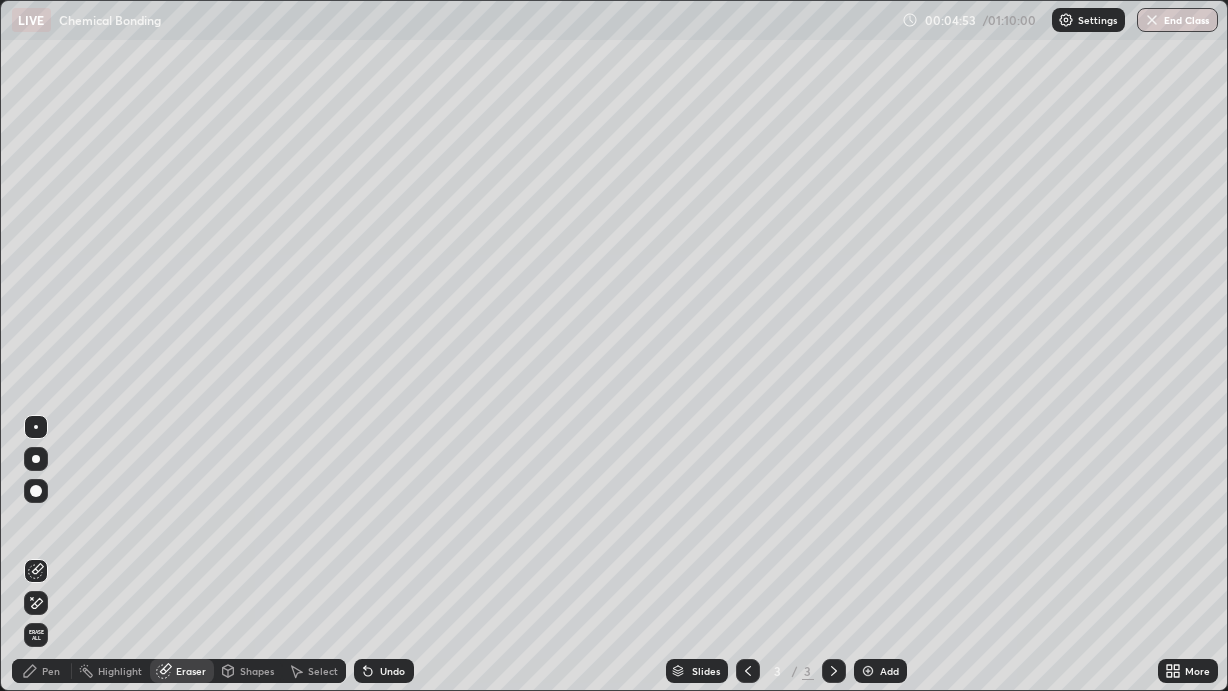click on "Pen" at bounding box center (51, 671) 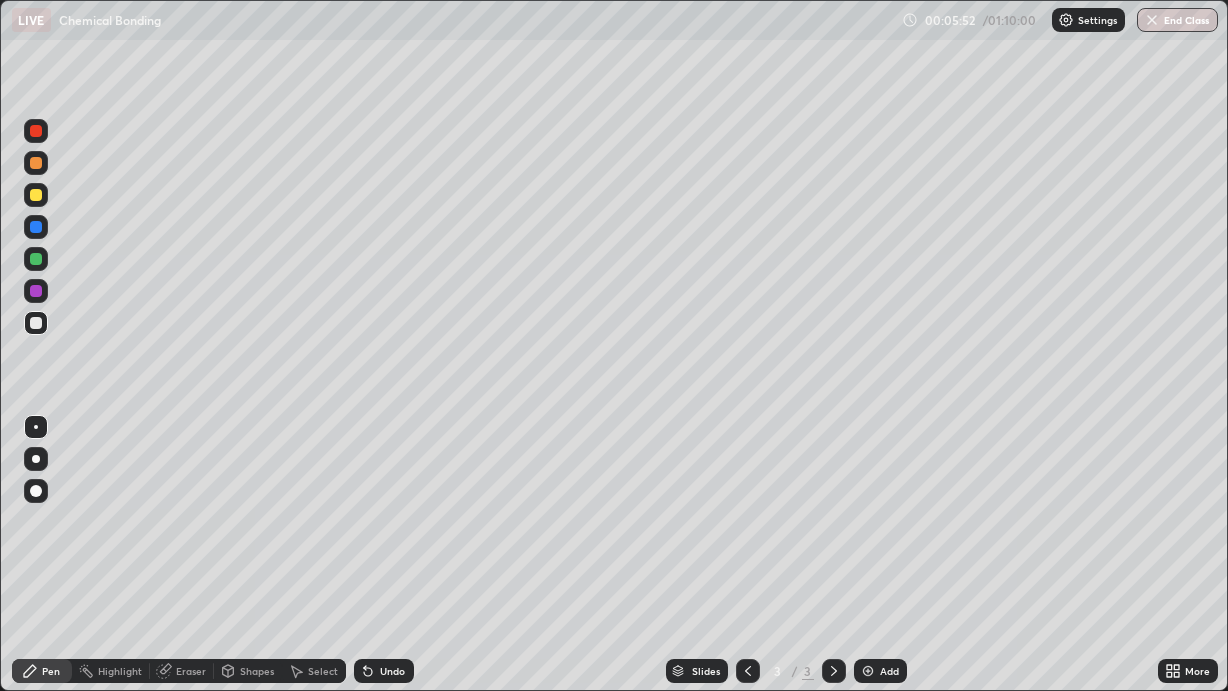 click 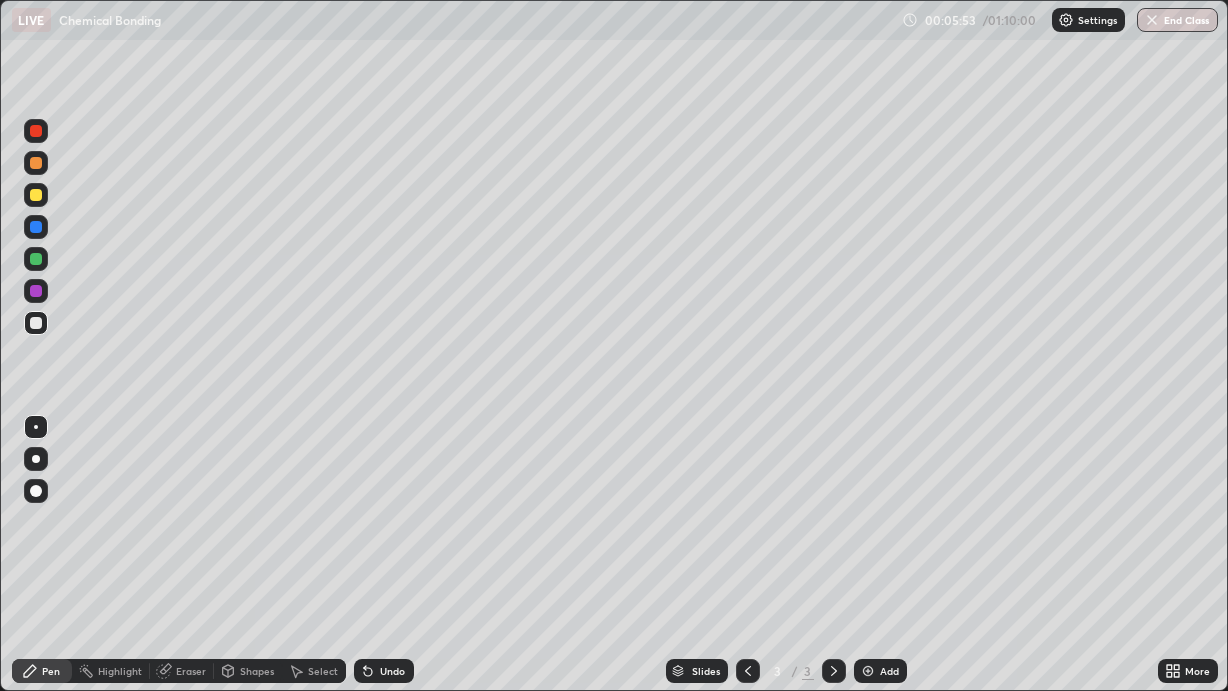 click 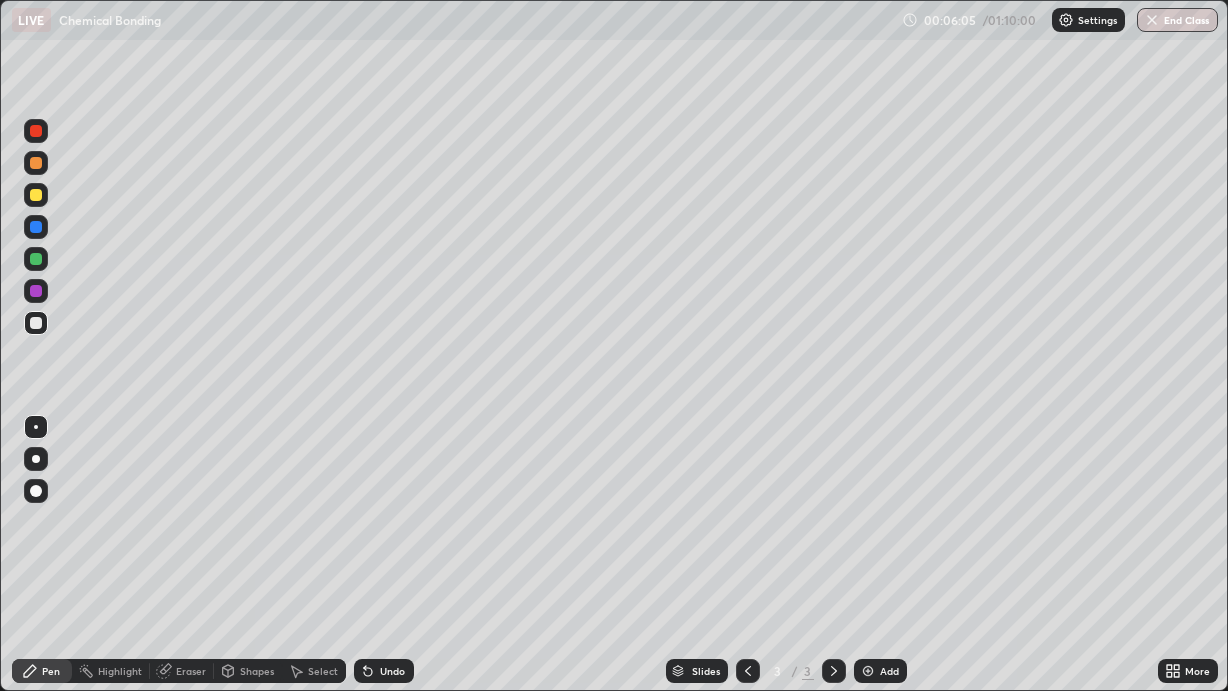click 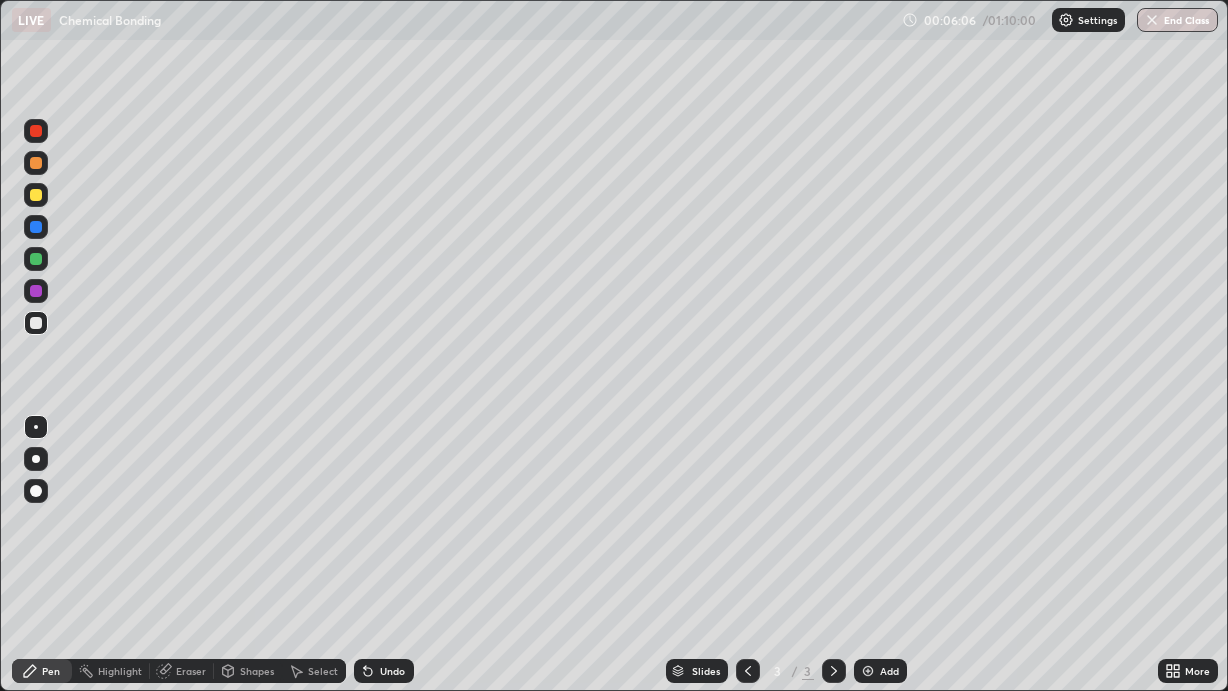 click 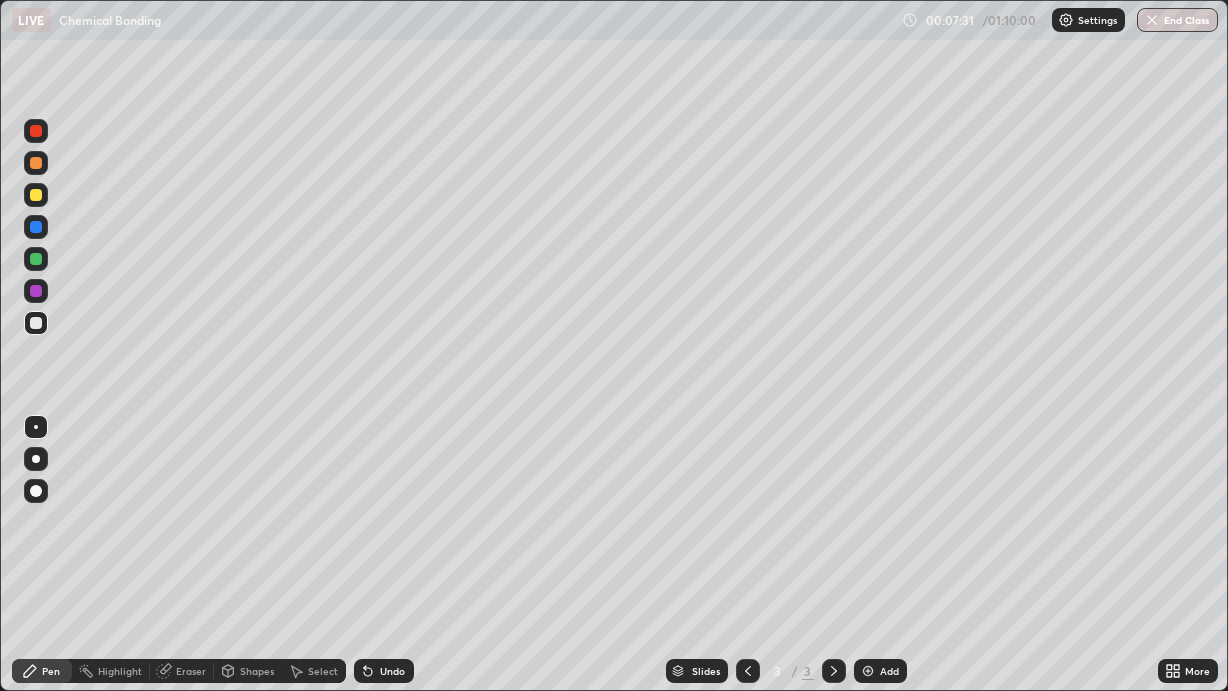 click 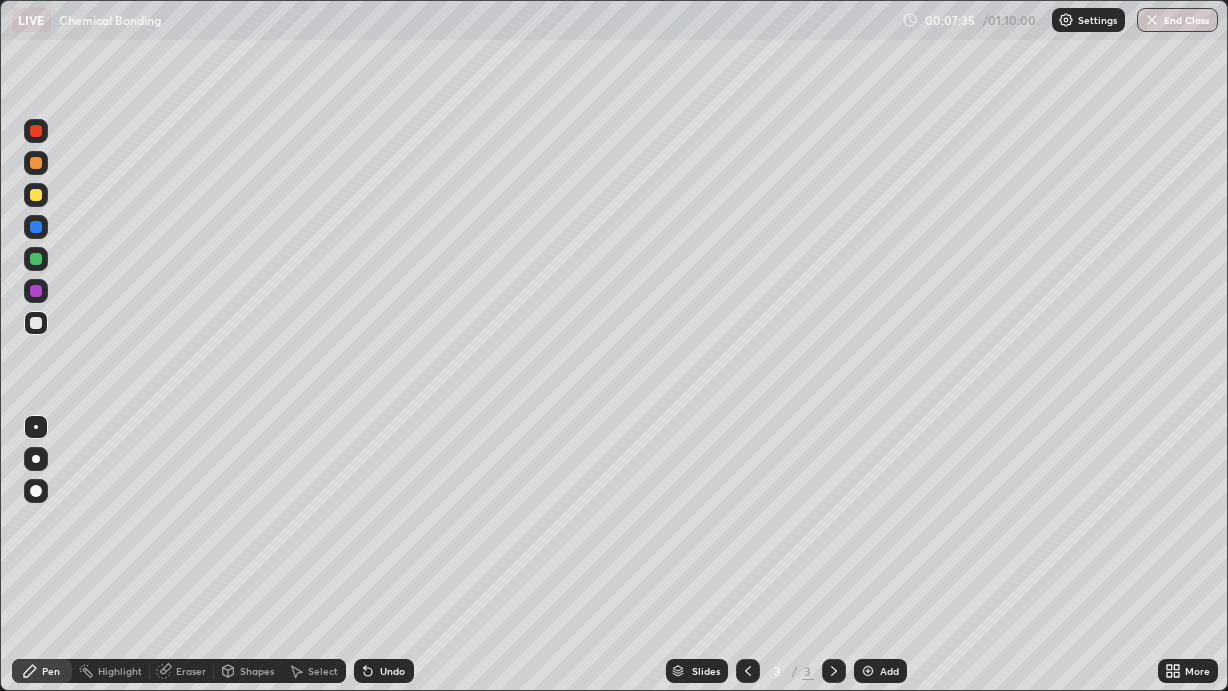 click 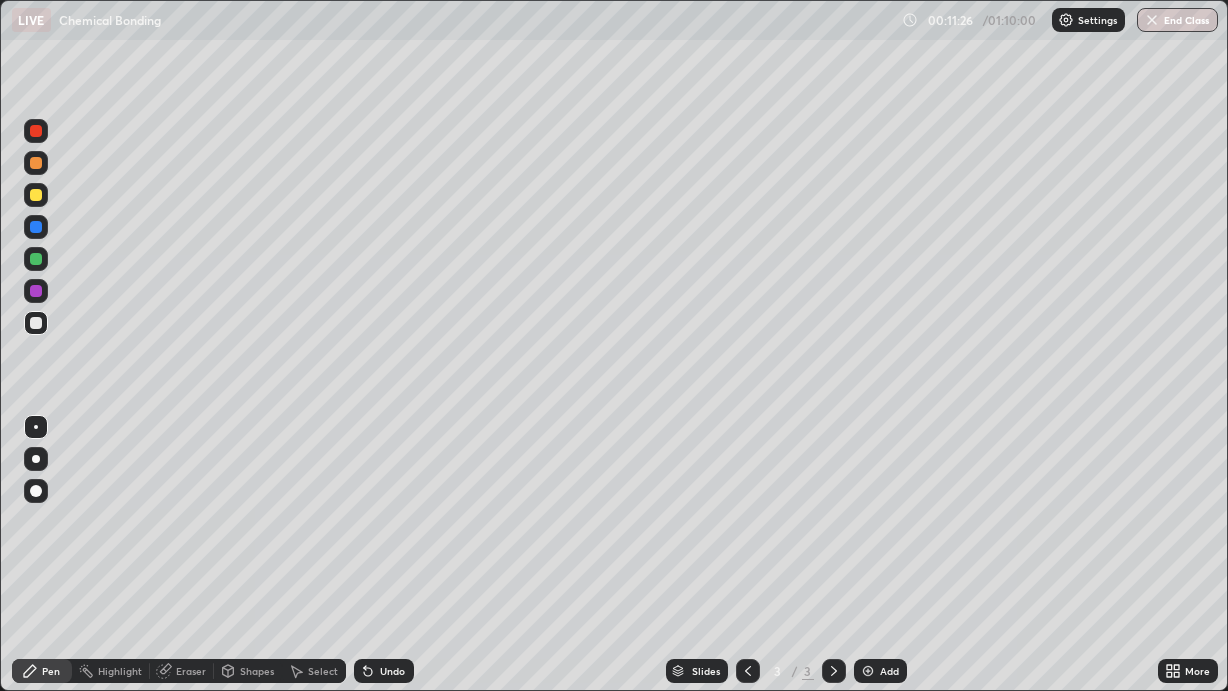 click on "Eraser" at bounding box center (191, 671) 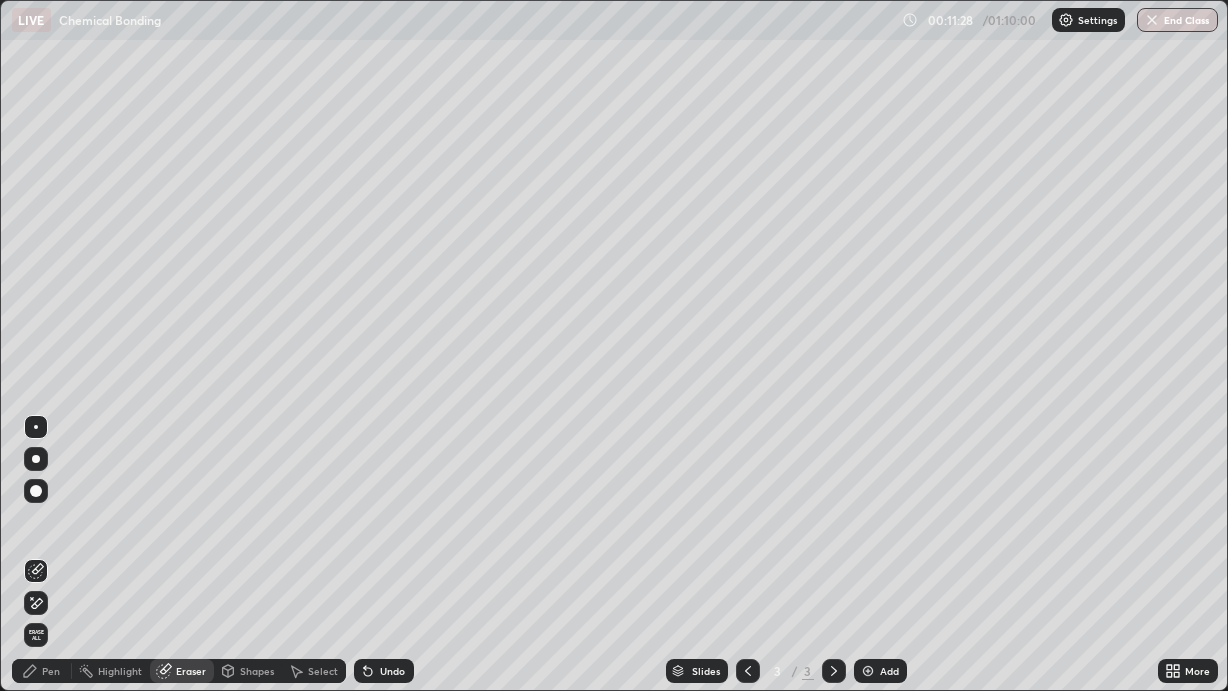 click at bounding box center (36, 603) 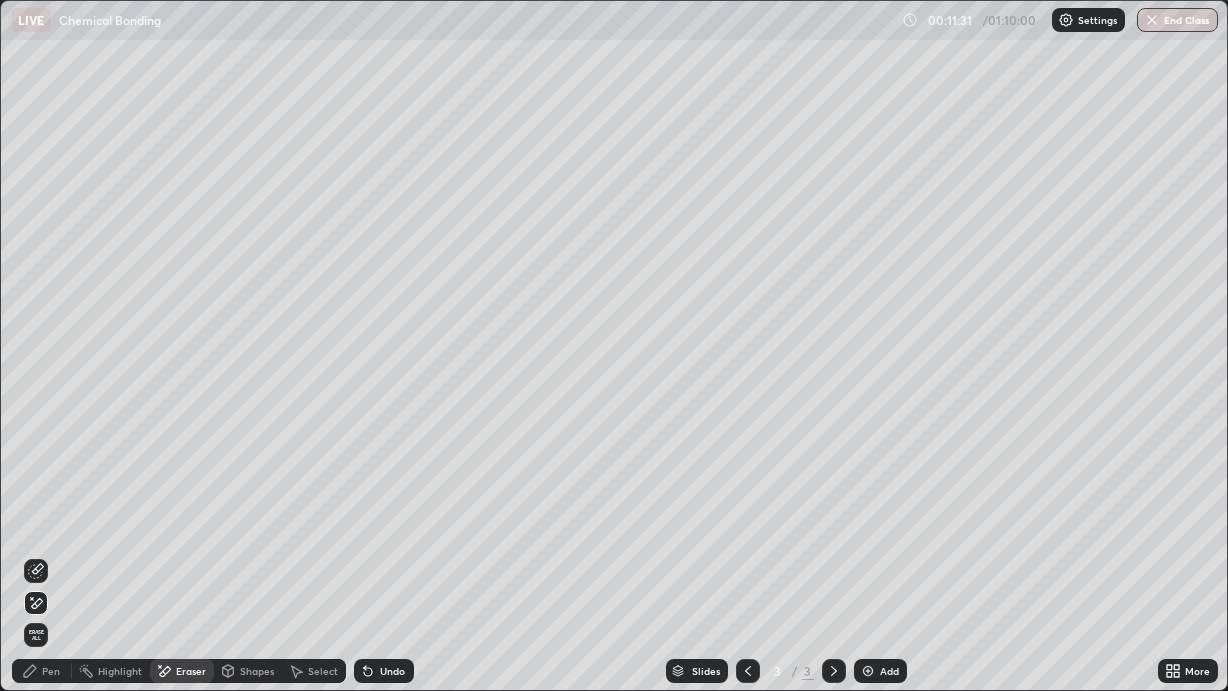 click on "Pen" at bounding box center (51, 671) 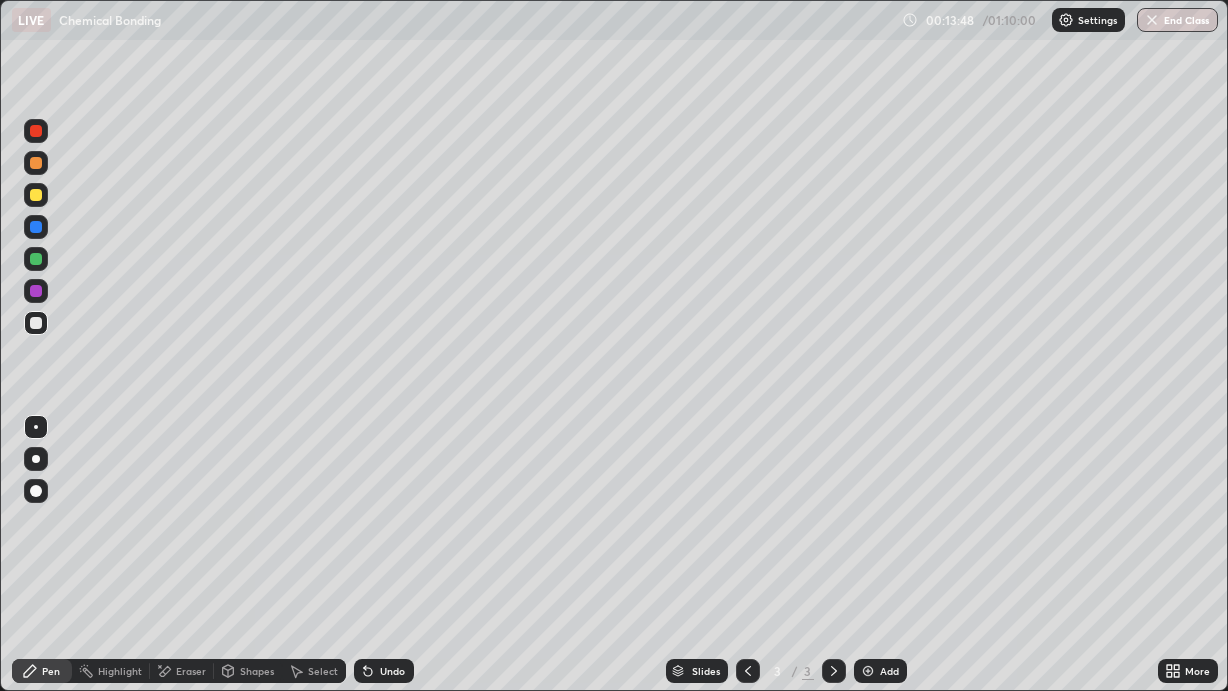 click 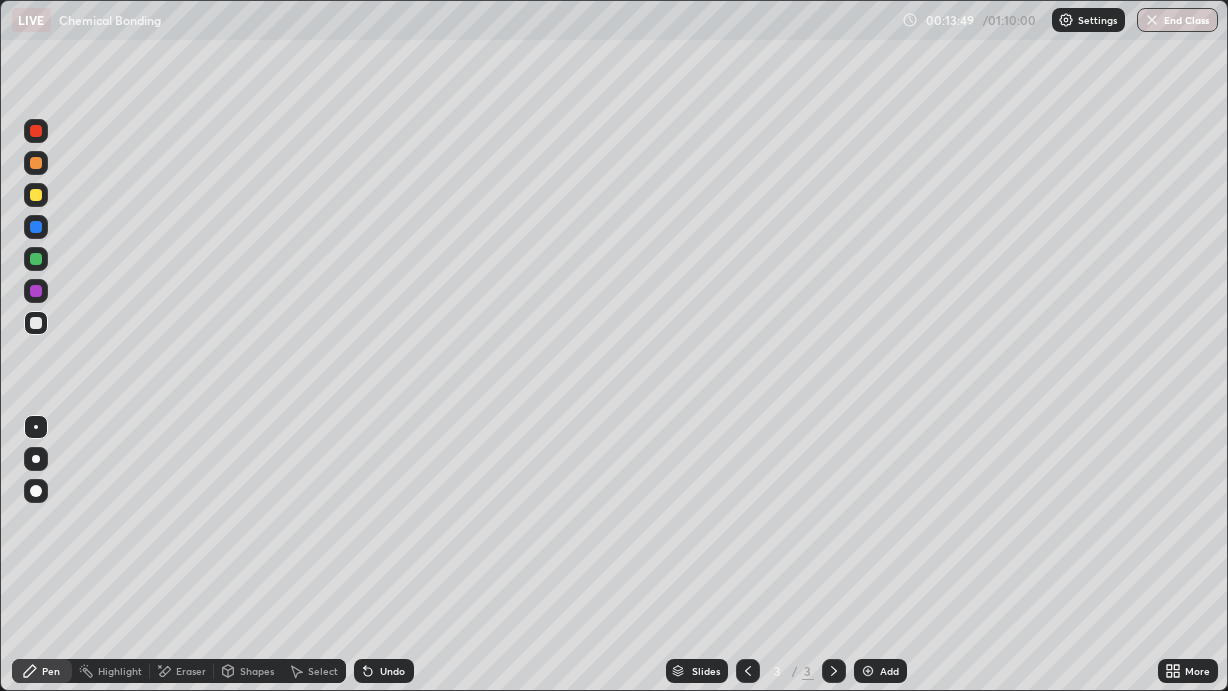 click on "Undo" at bounding box center [384, 671] 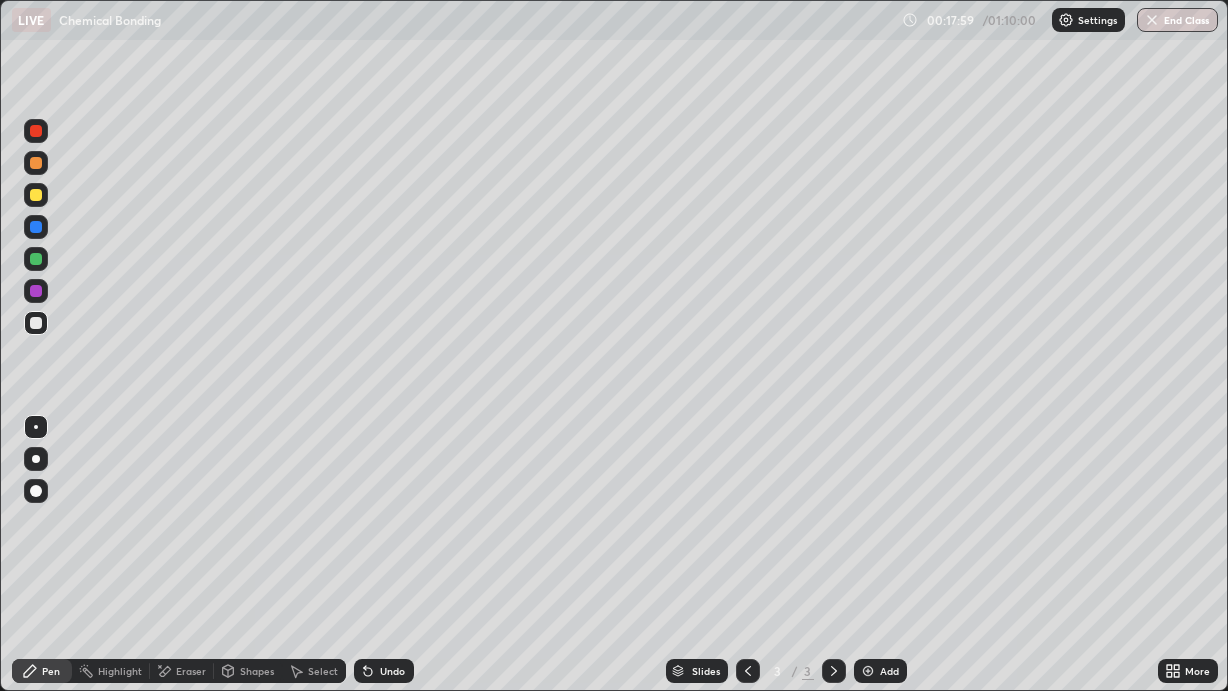 click at bounding box center [868, 671] 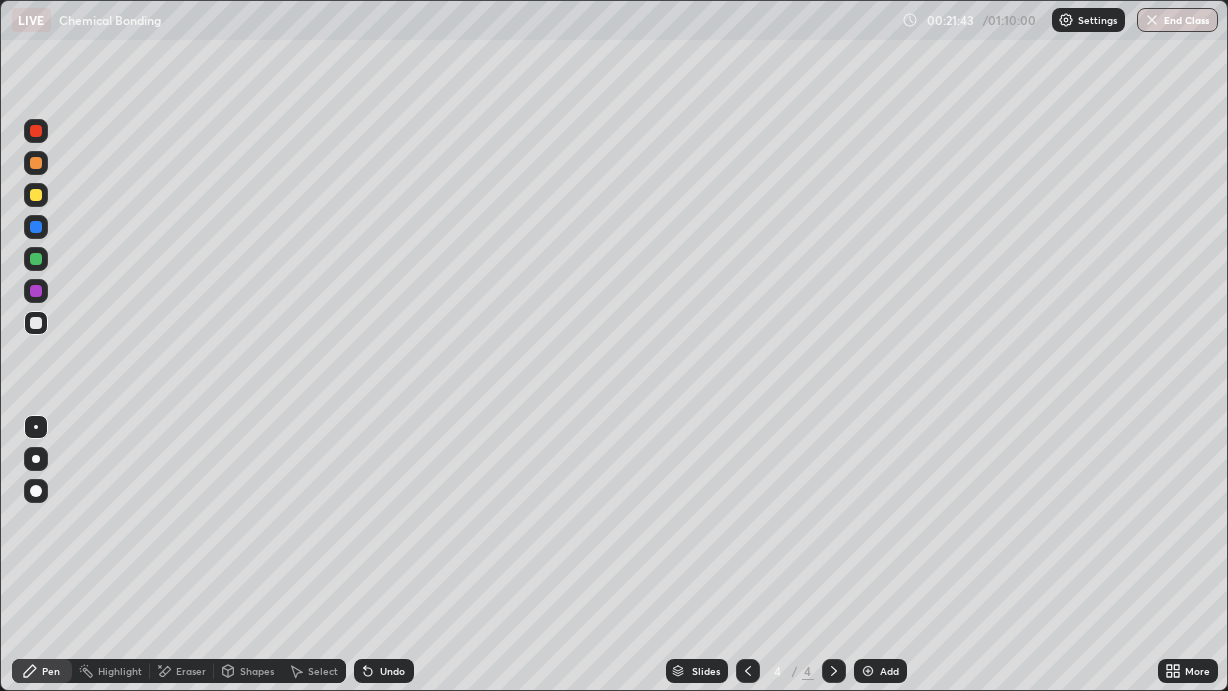 click 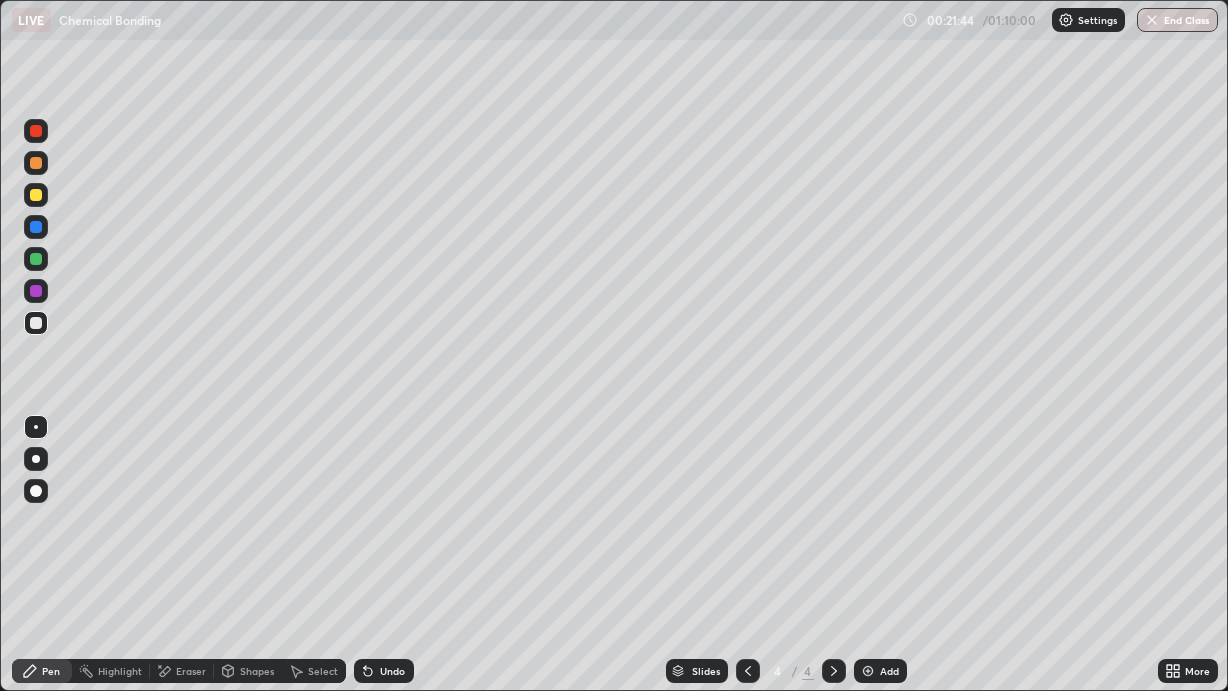 click 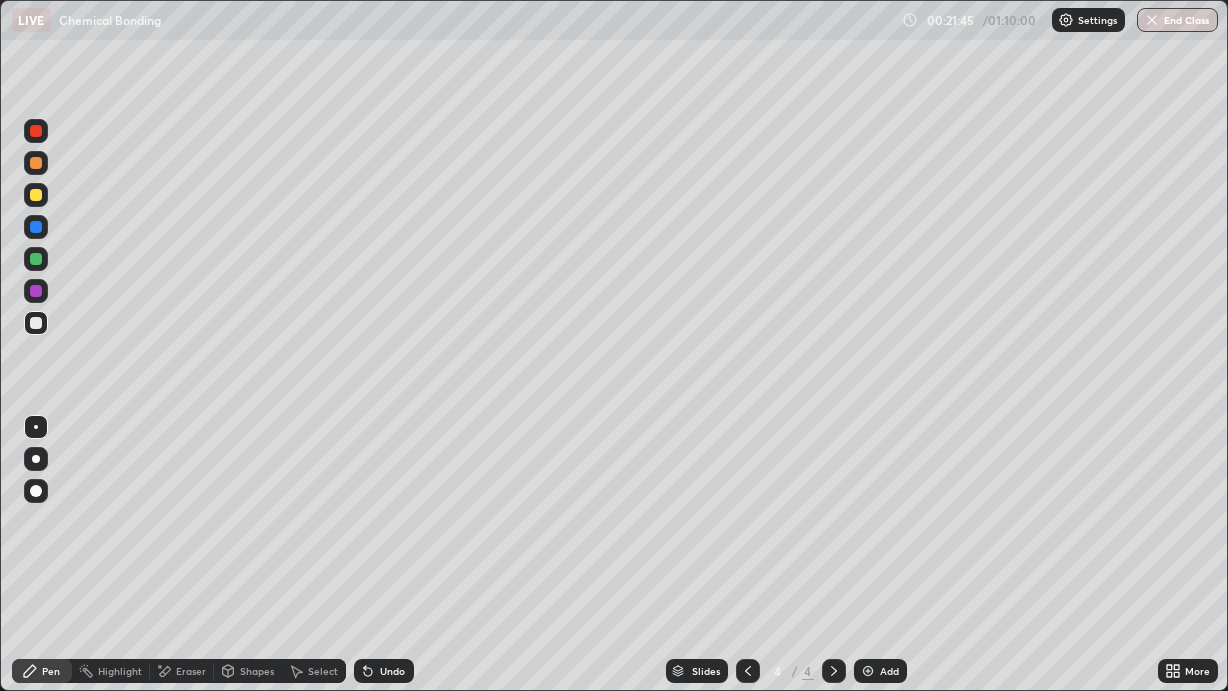 click on "Undo" at bounding box center [384, 671] 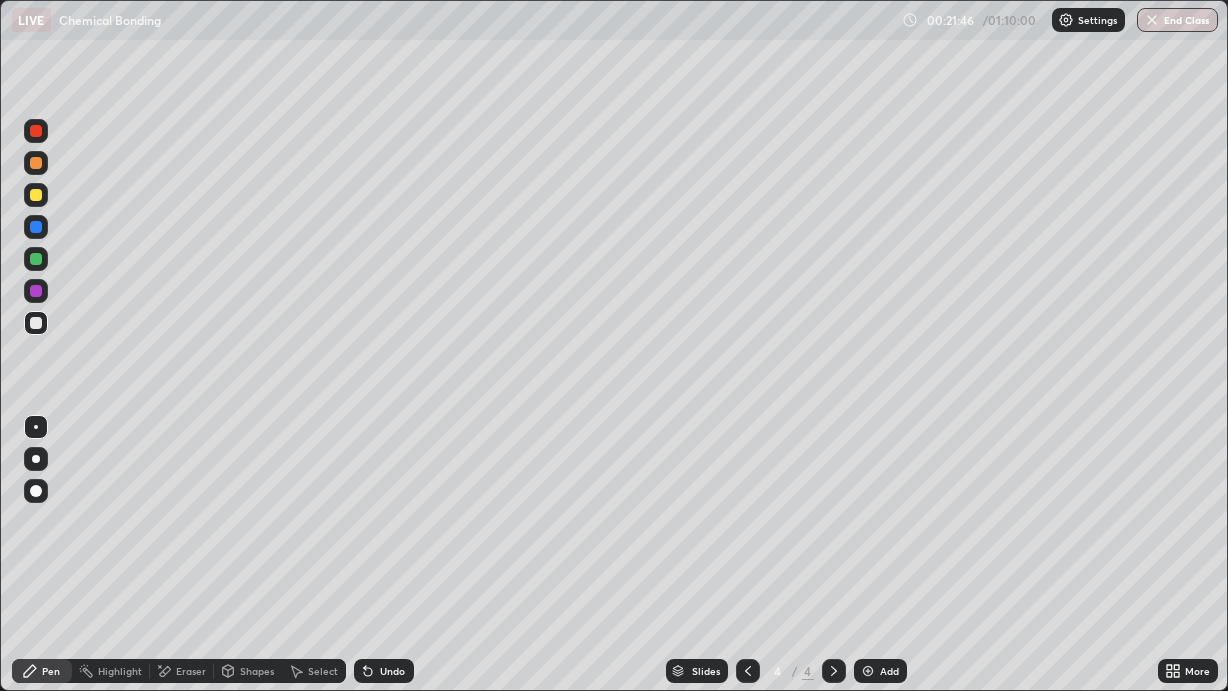 click 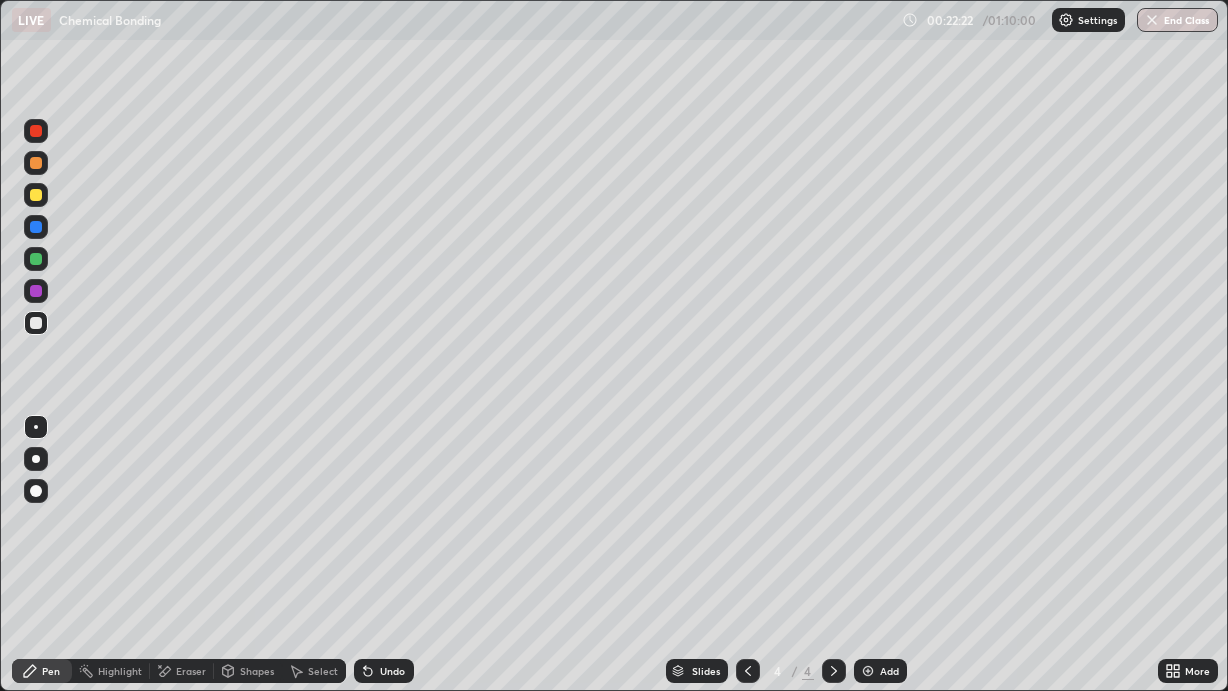 click 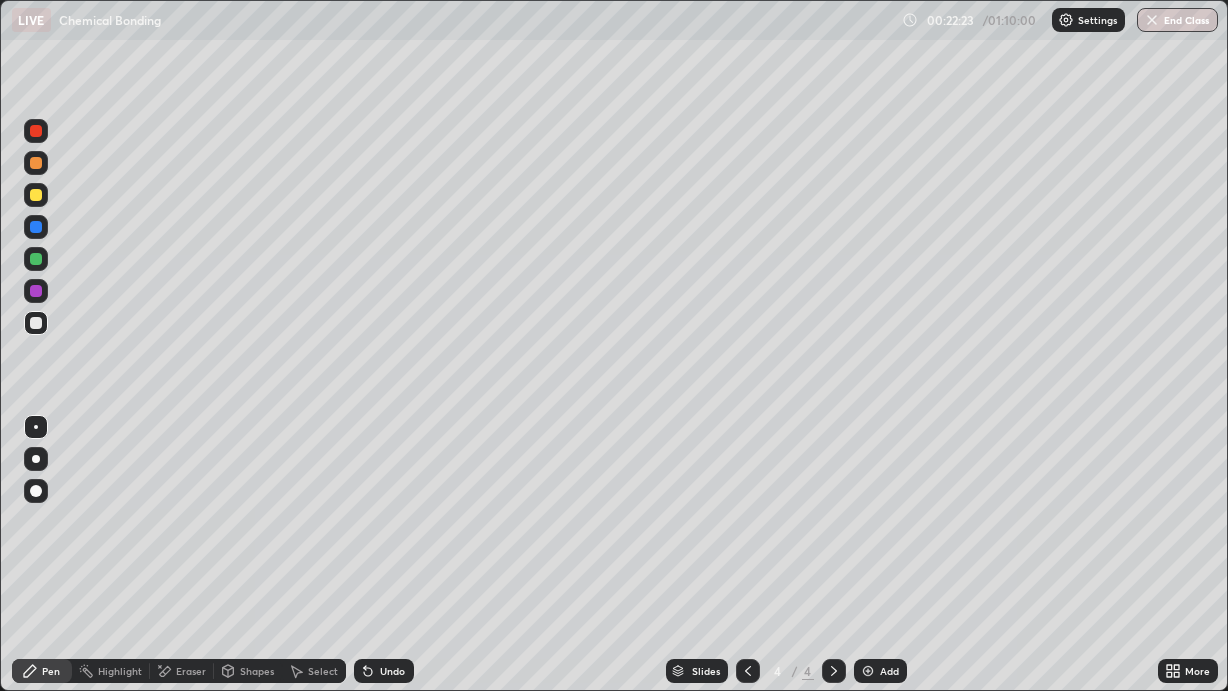 click 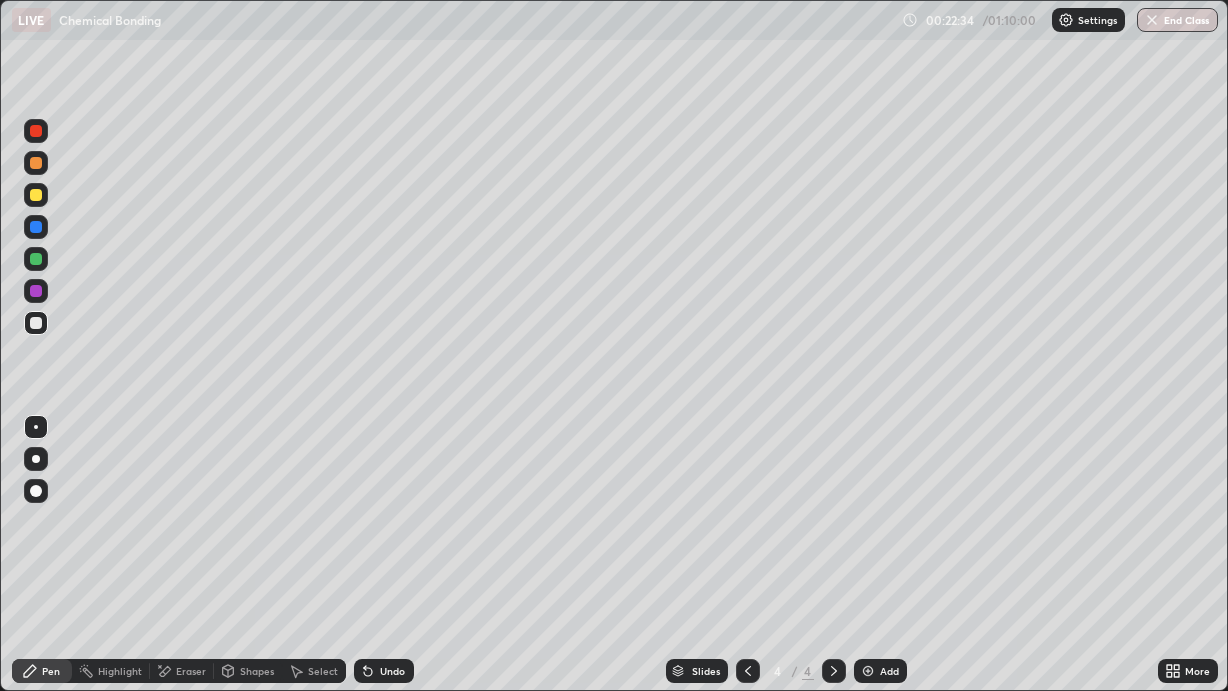 click 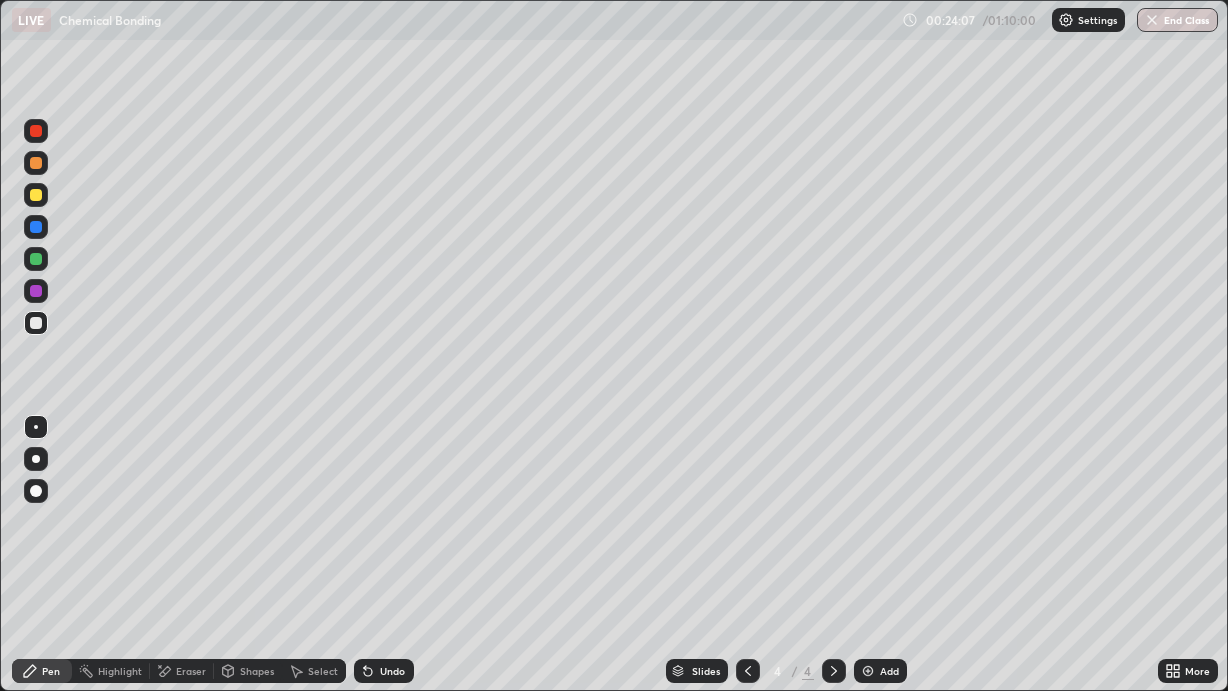 click 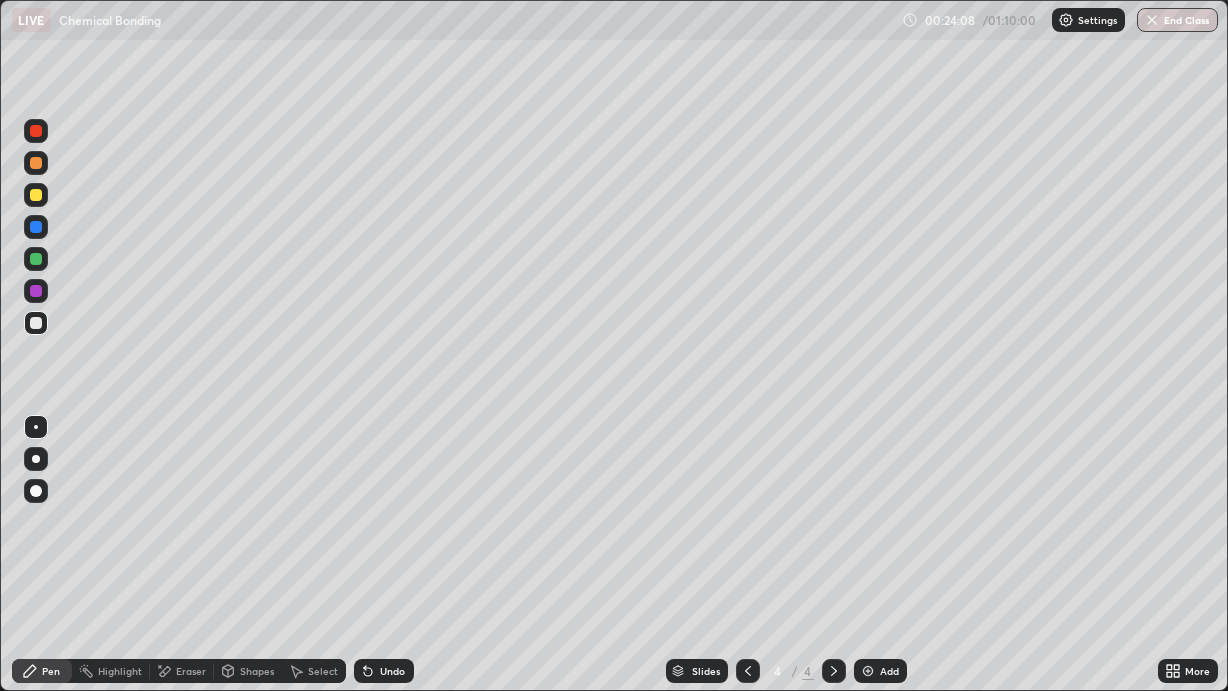 click 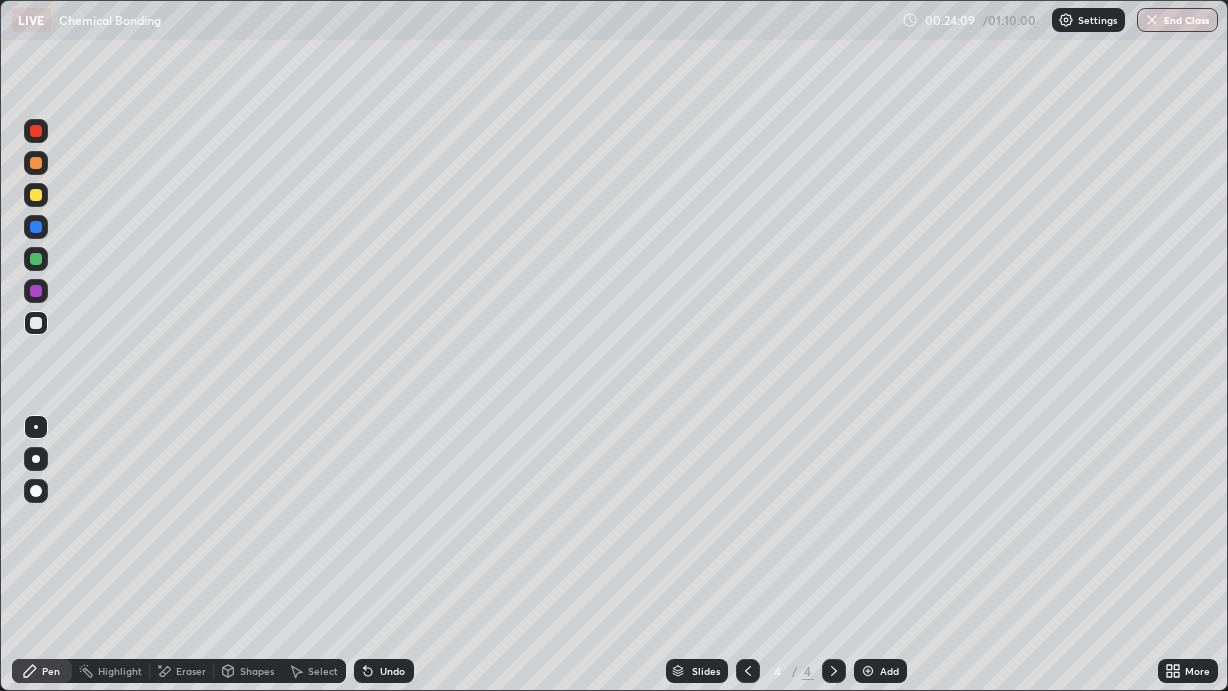 click 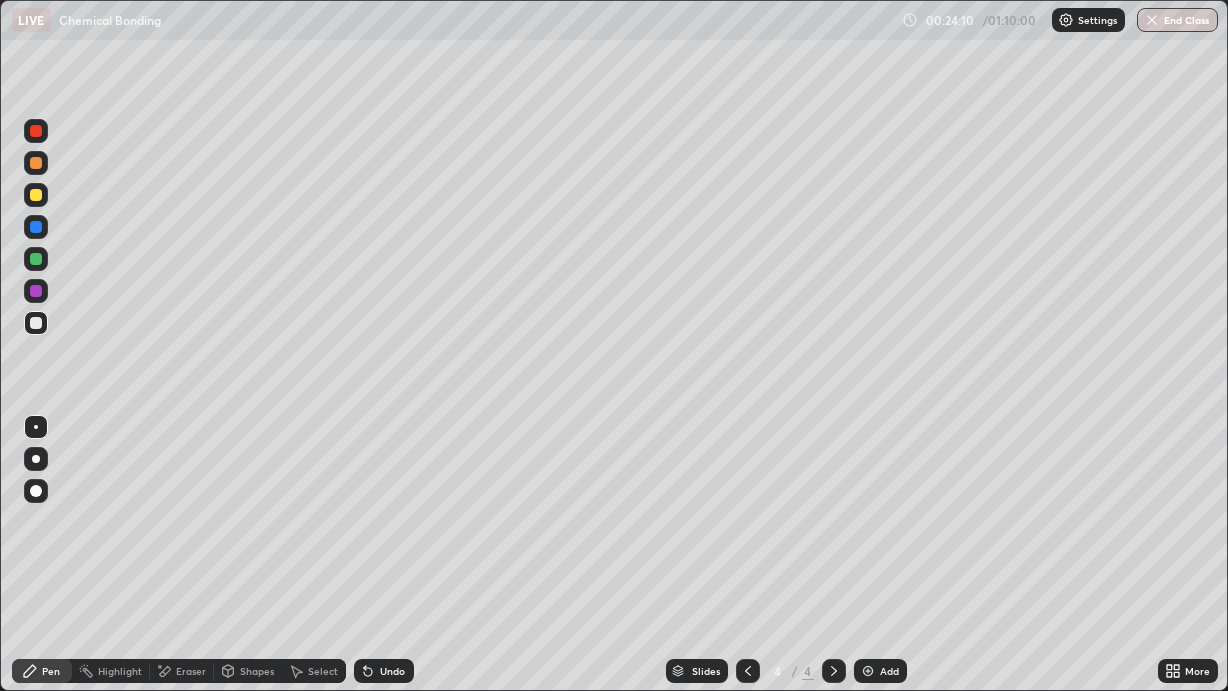 click 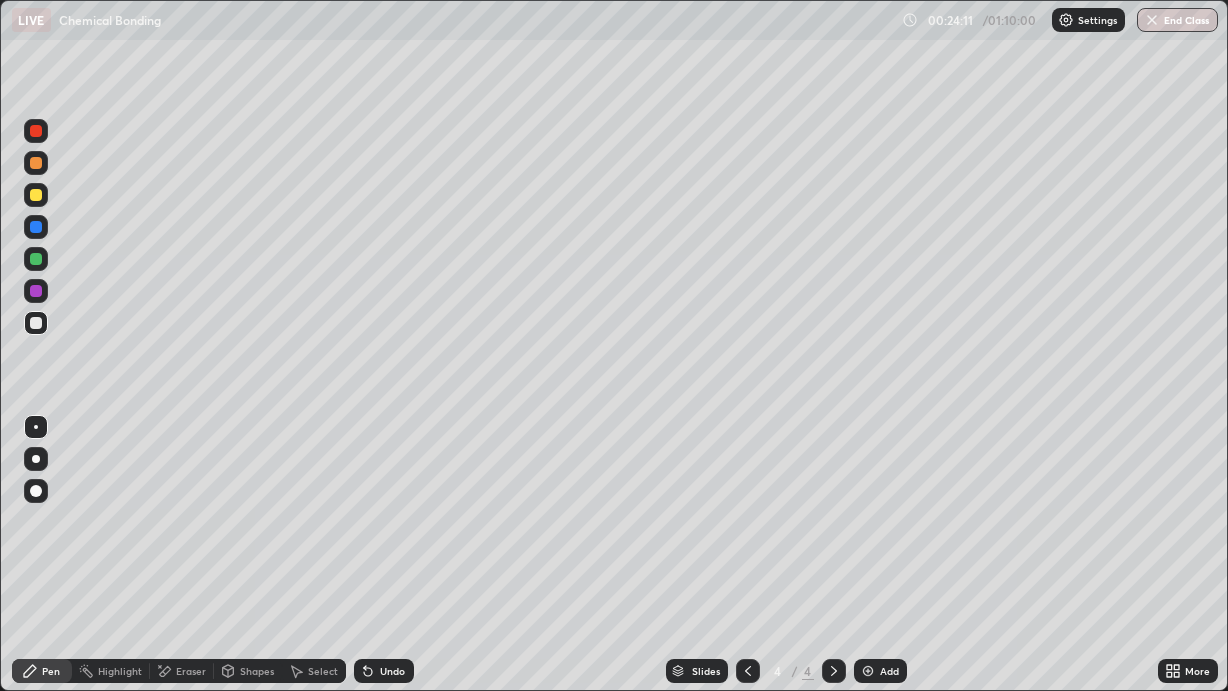 click 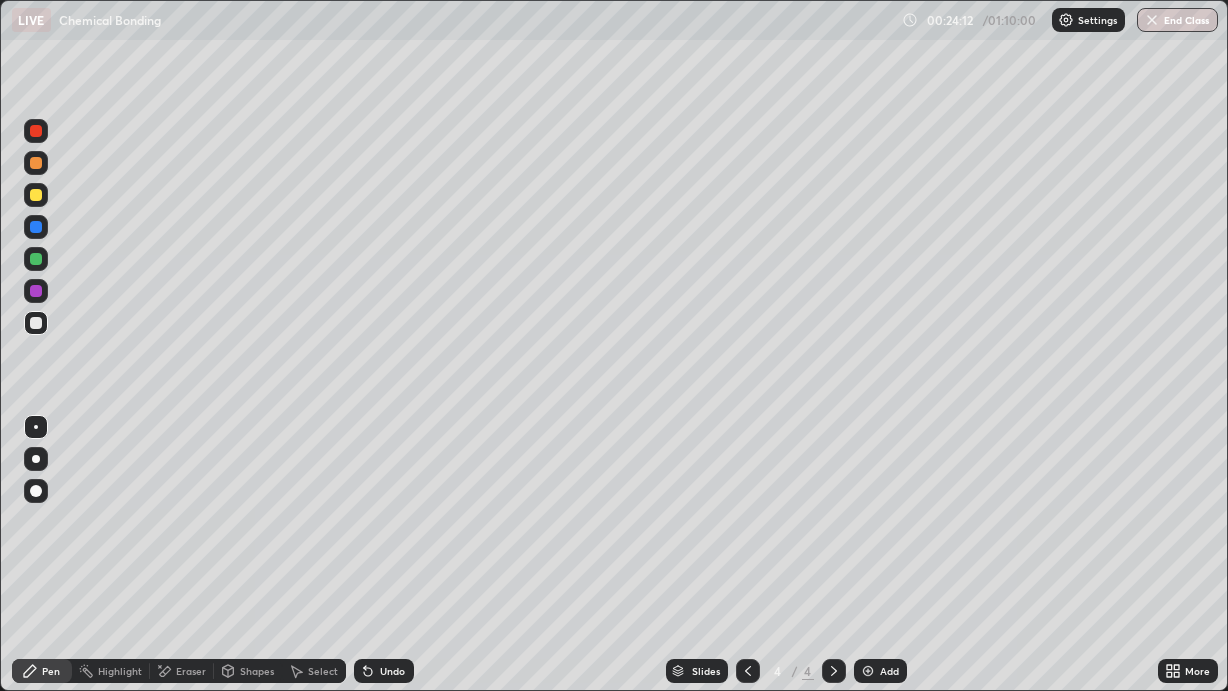 click 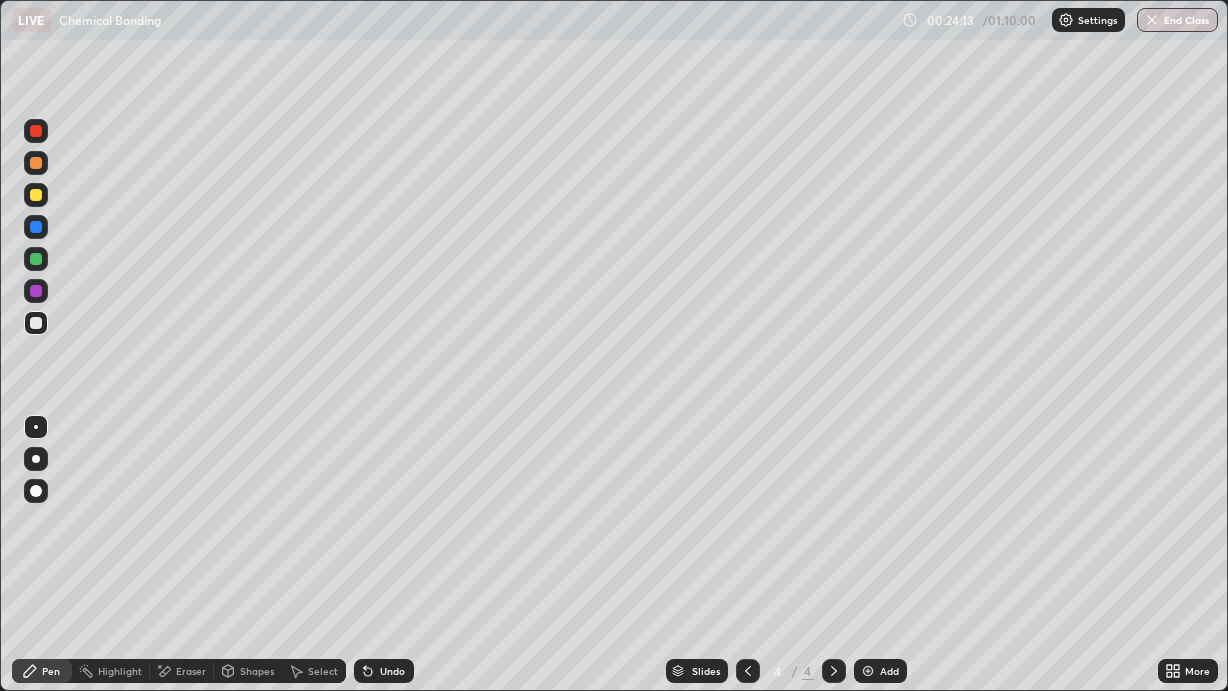 click 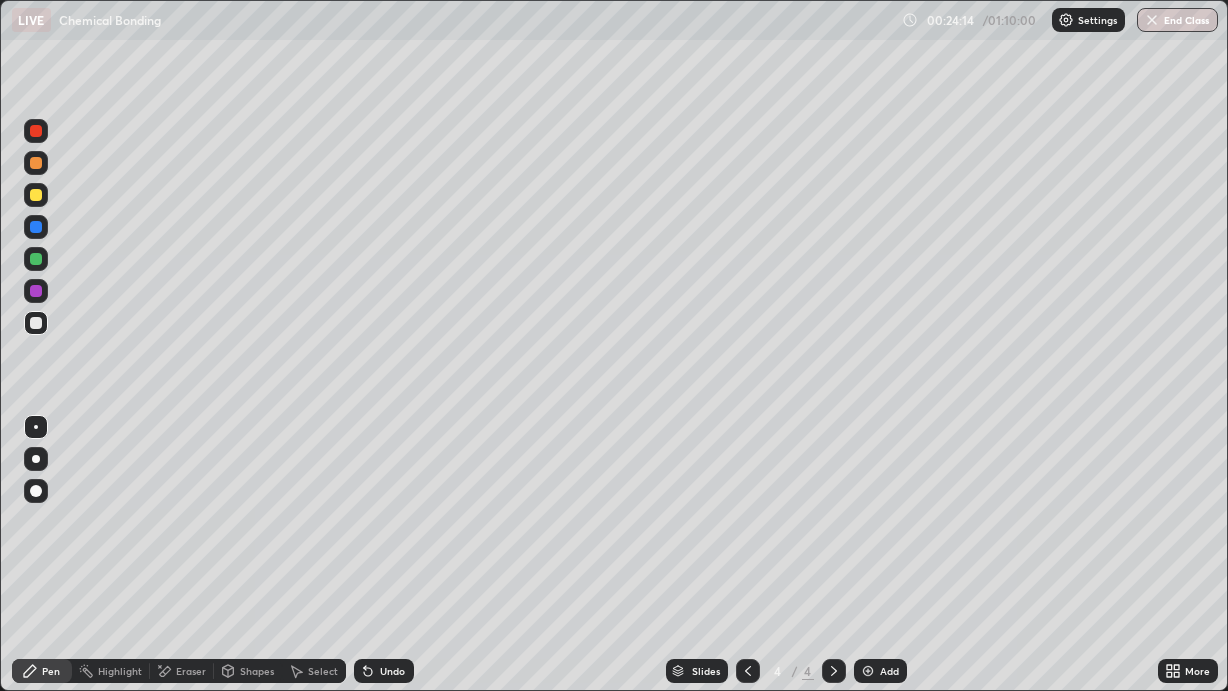 click 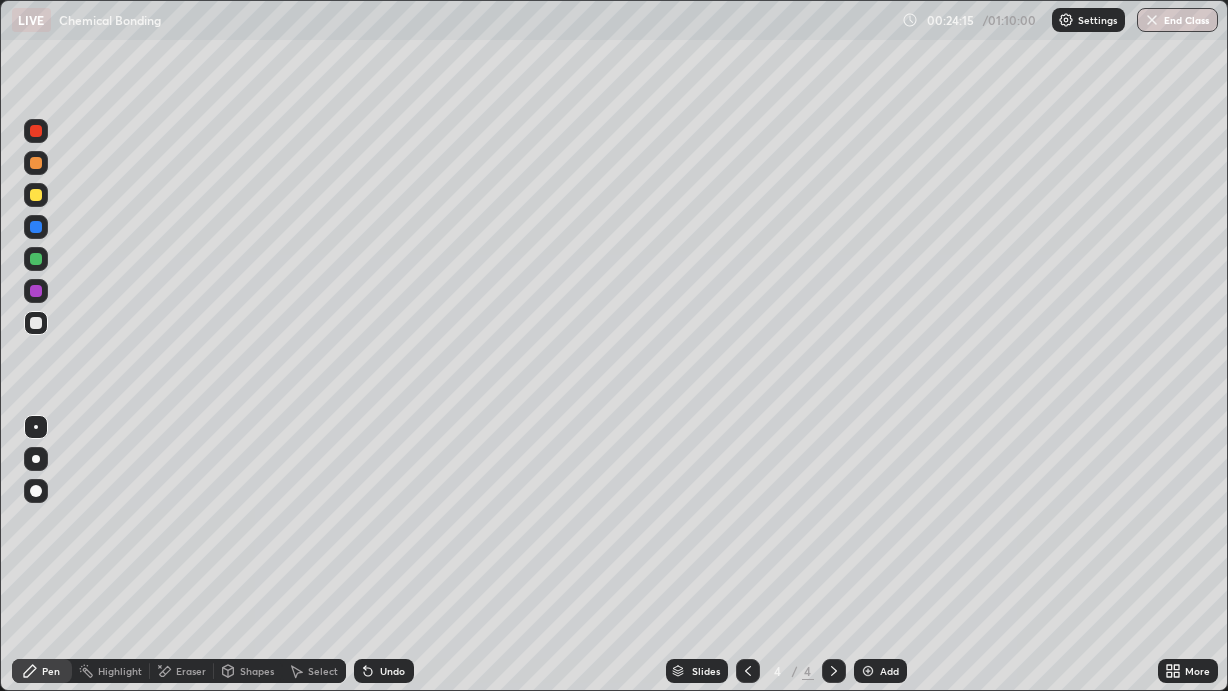 click 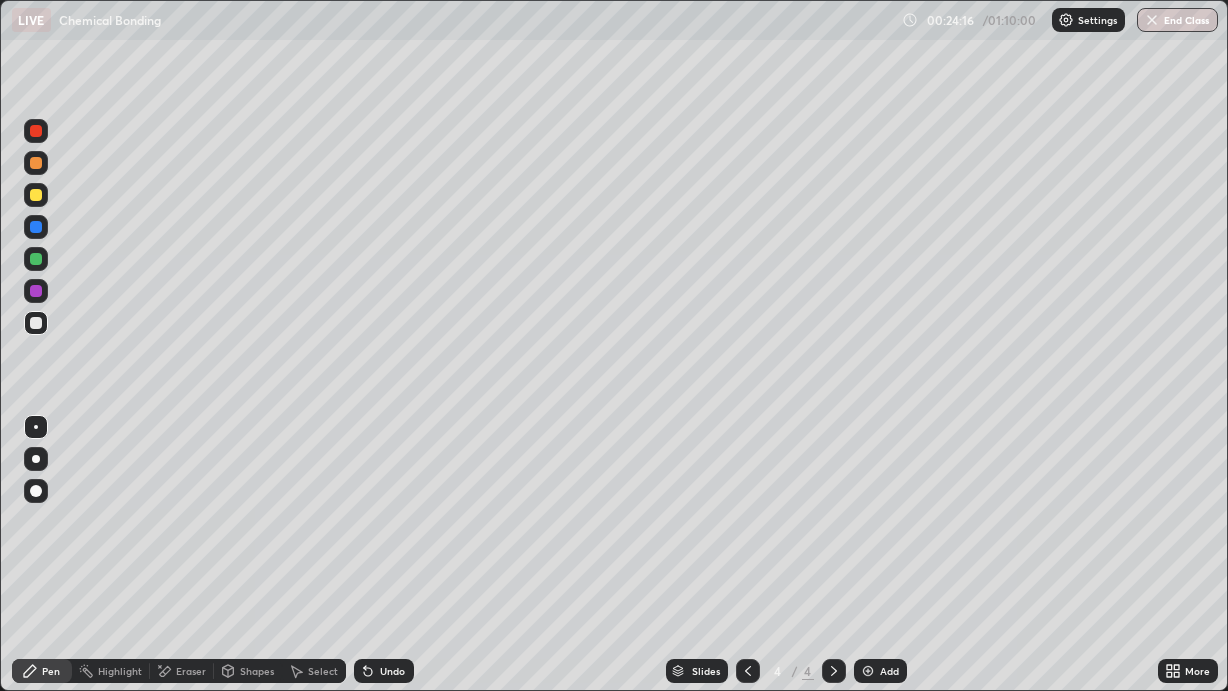 click 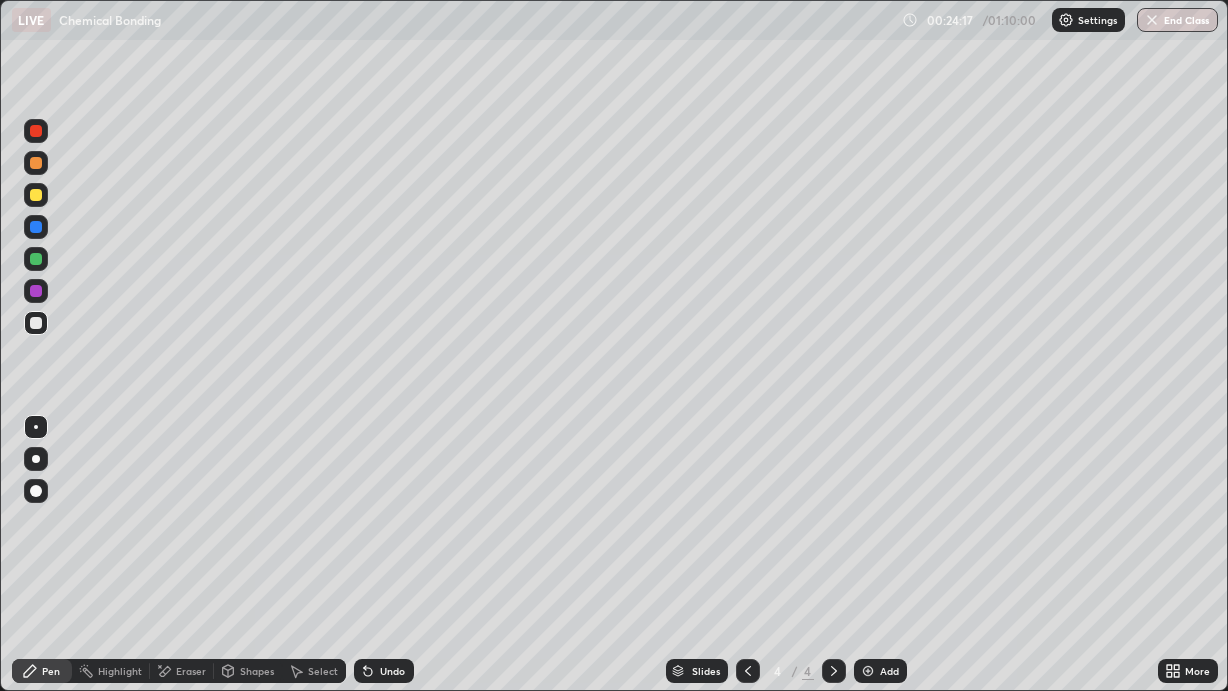 click 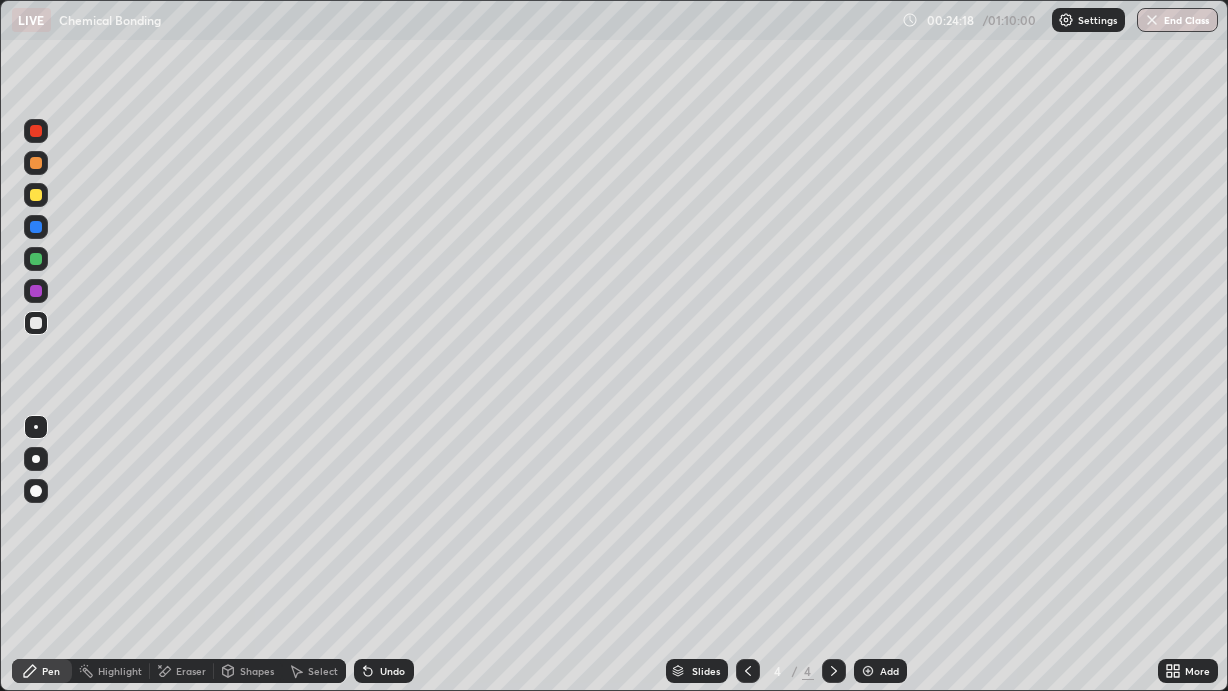 click 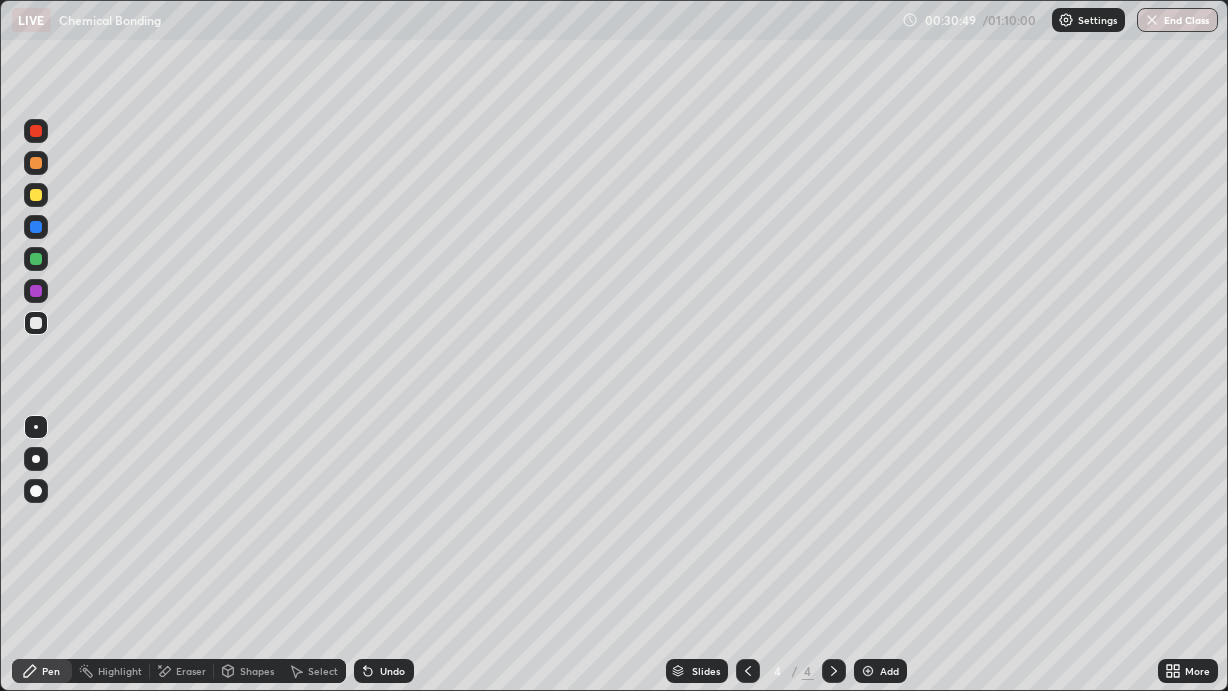 click at bounding box center [868, 671] 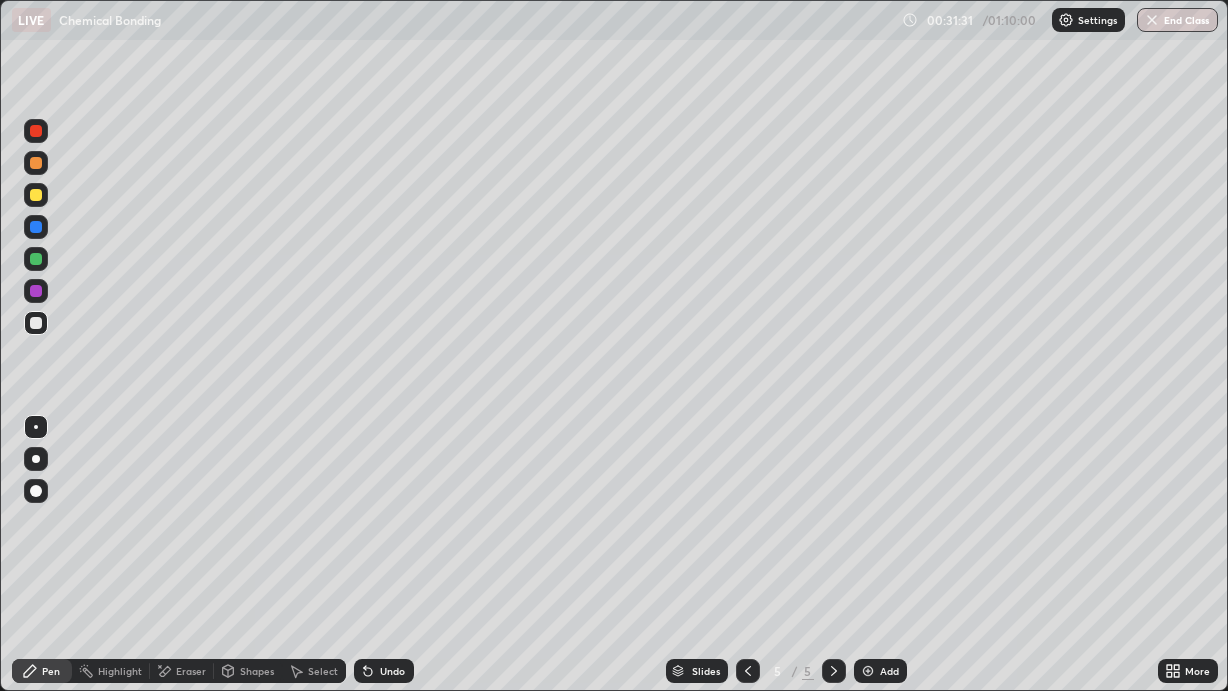 click 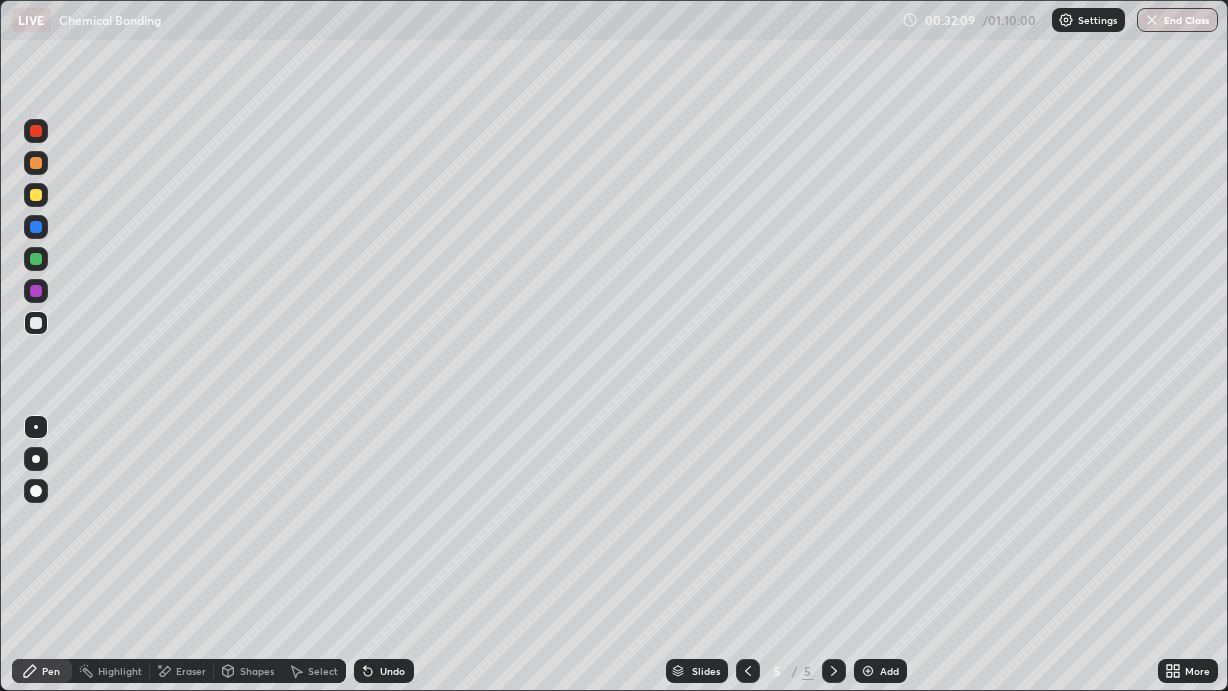 click 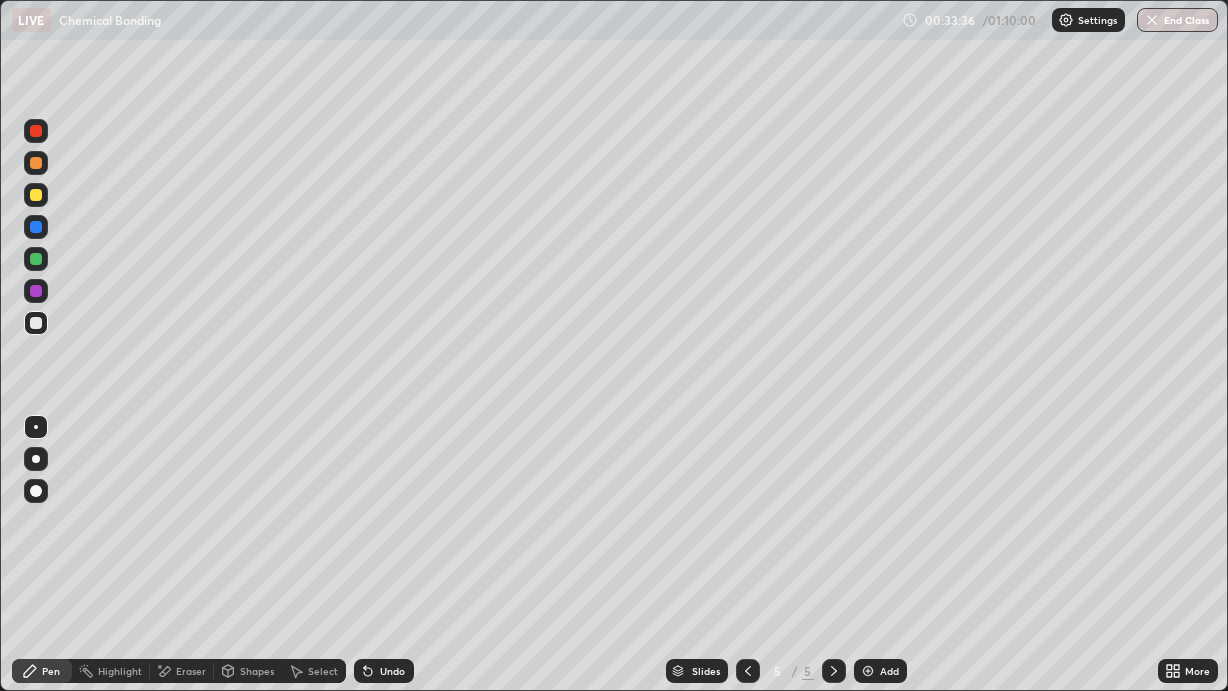 click 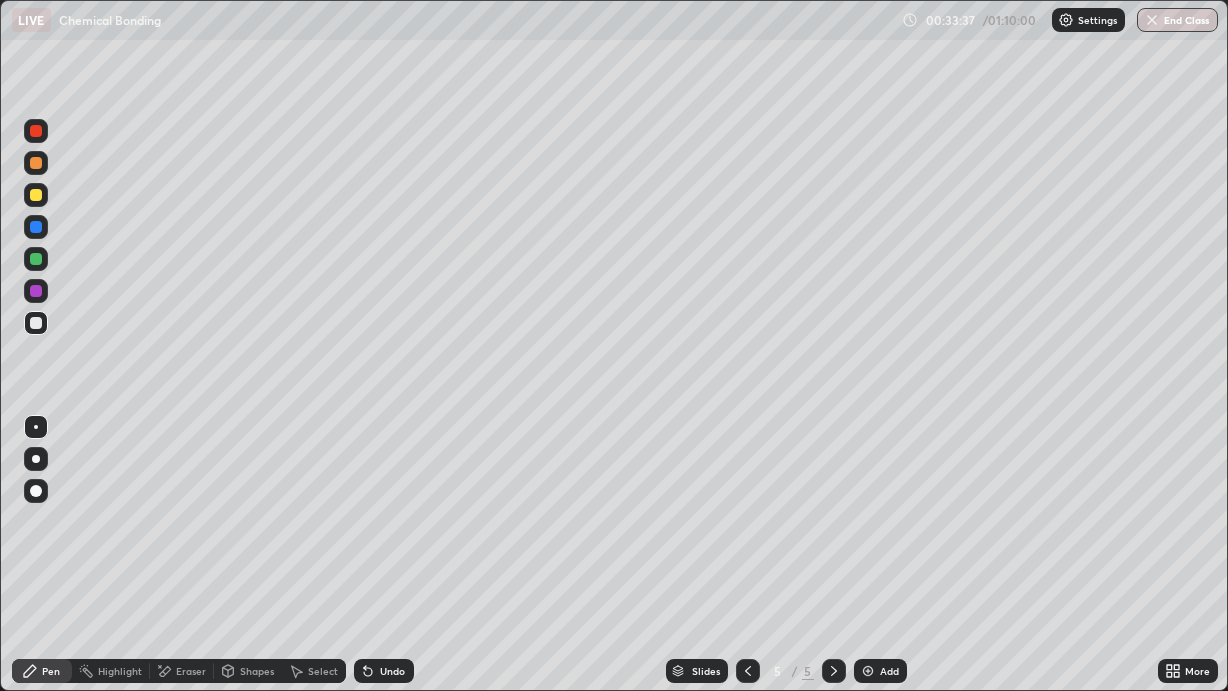 click 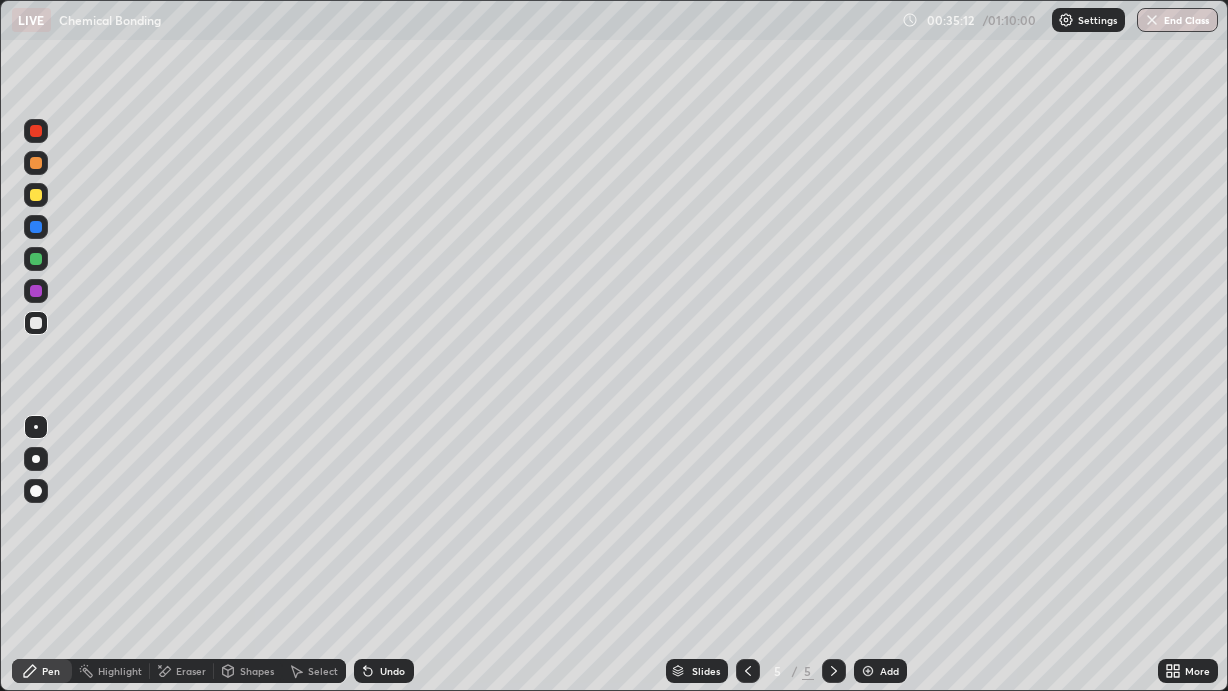 click 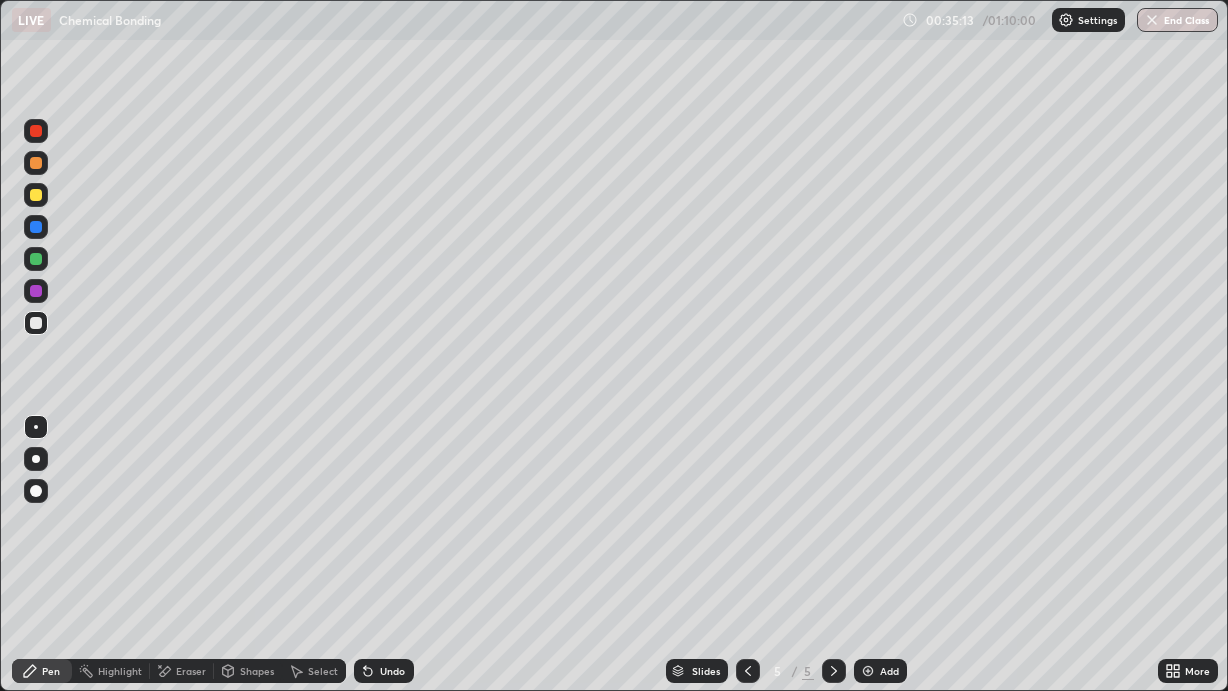 click 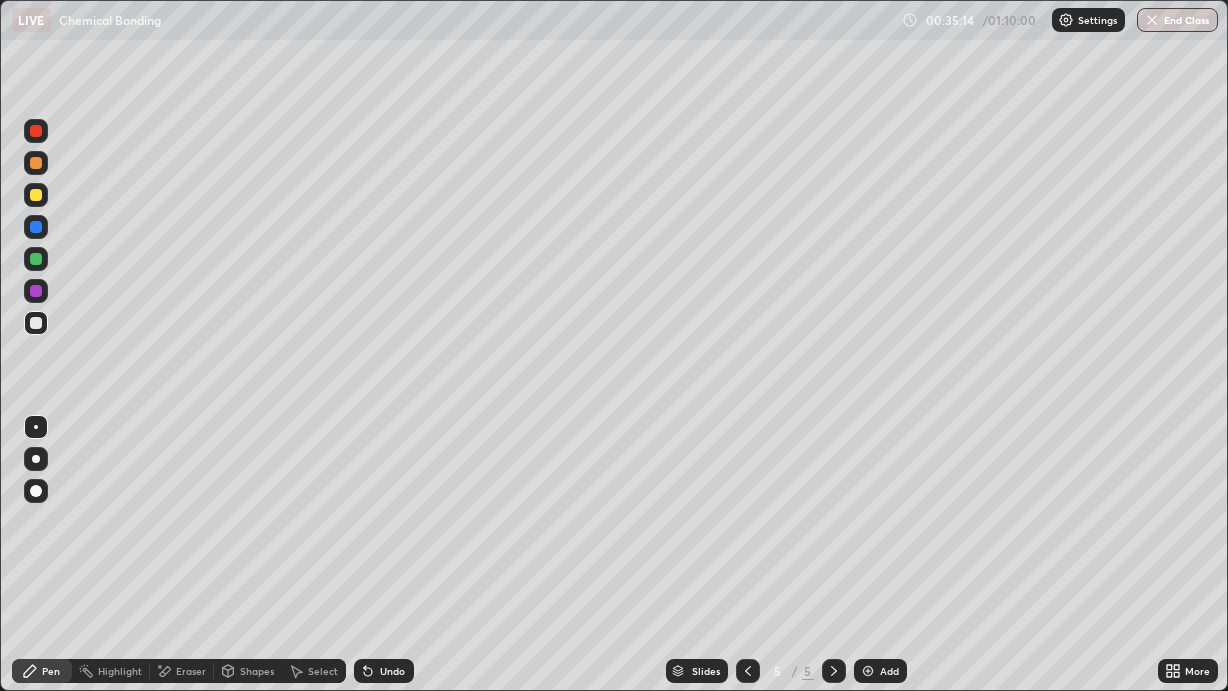 click 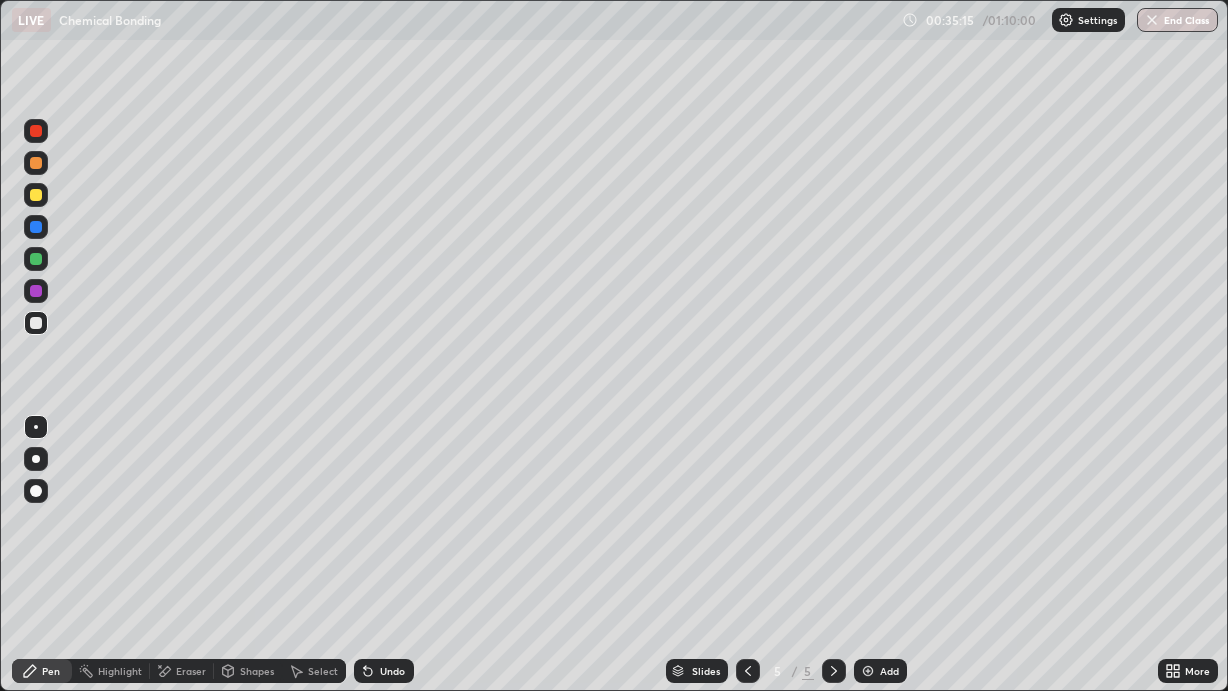 click 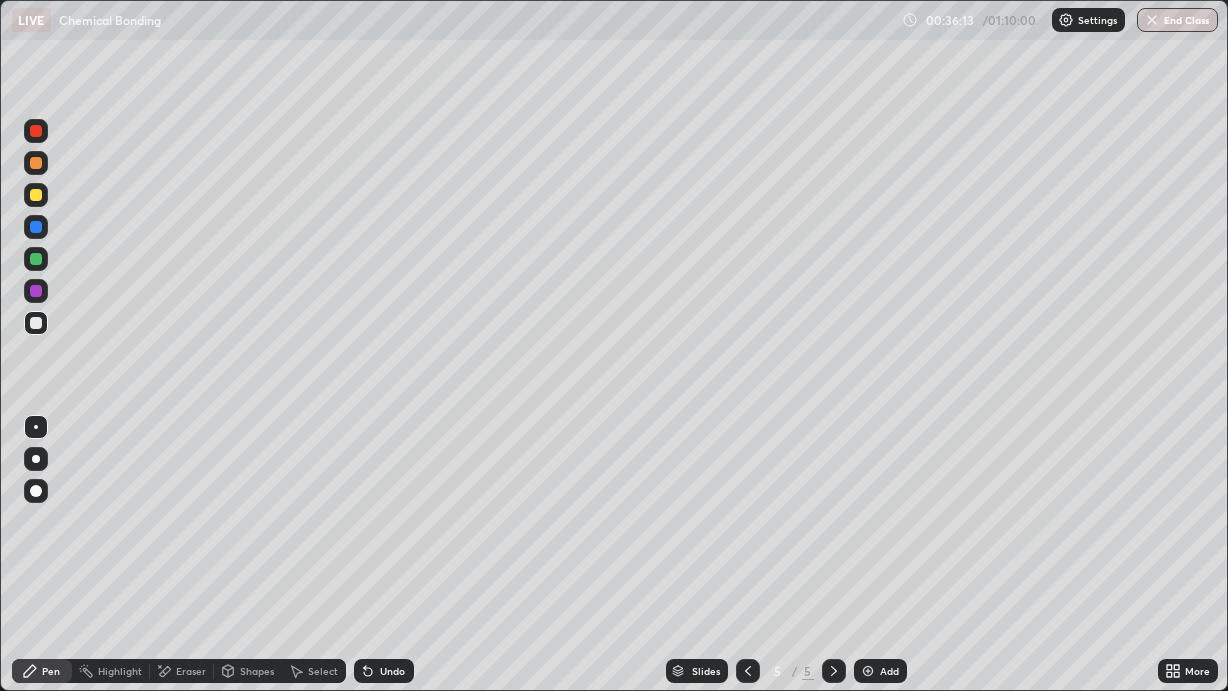 click 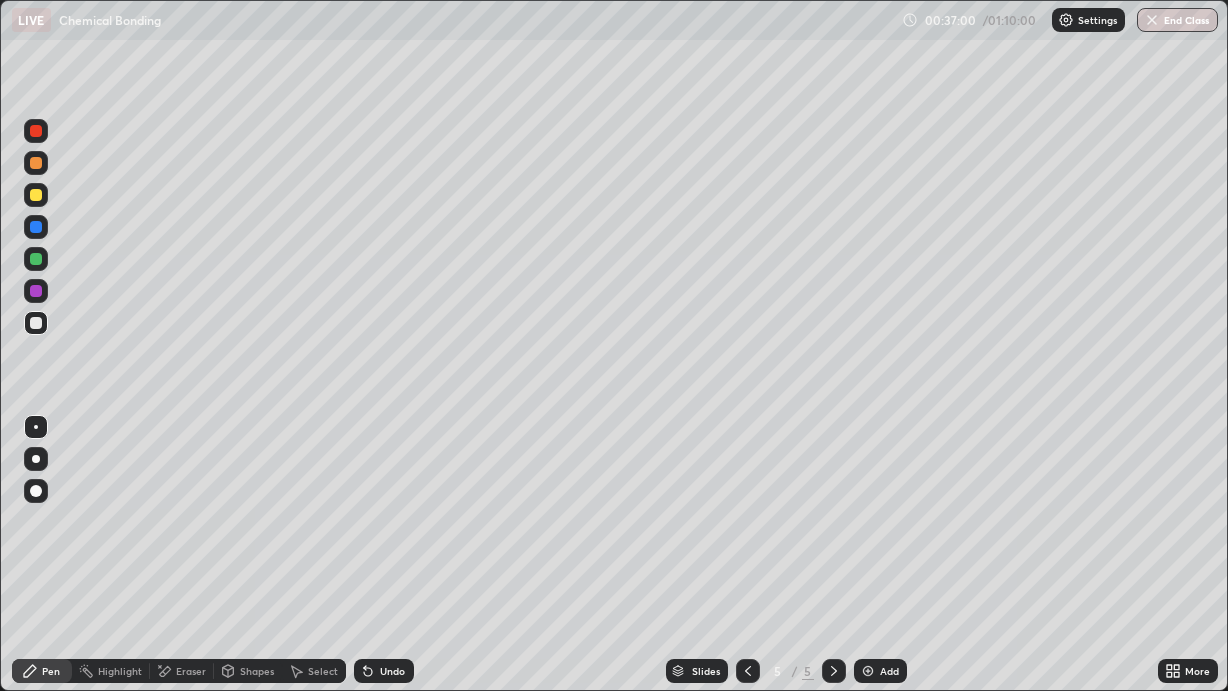 click on "Pen" at bounding box center [51, 671] 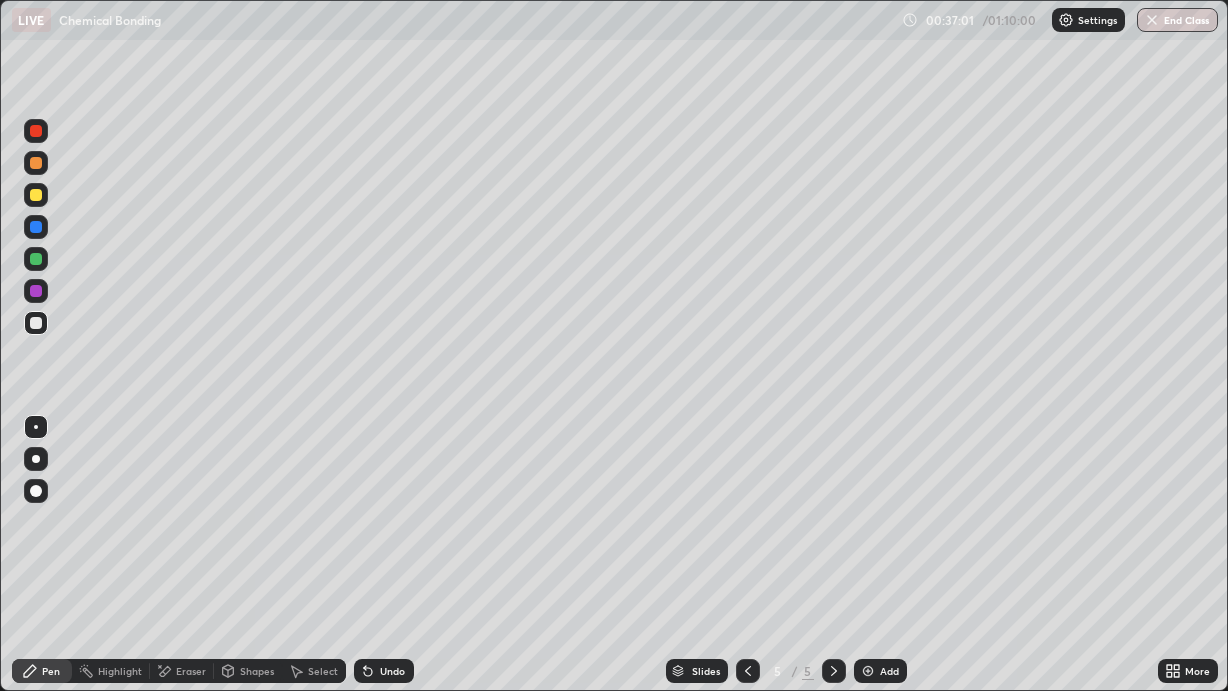 click at bounding box center [36, 291] 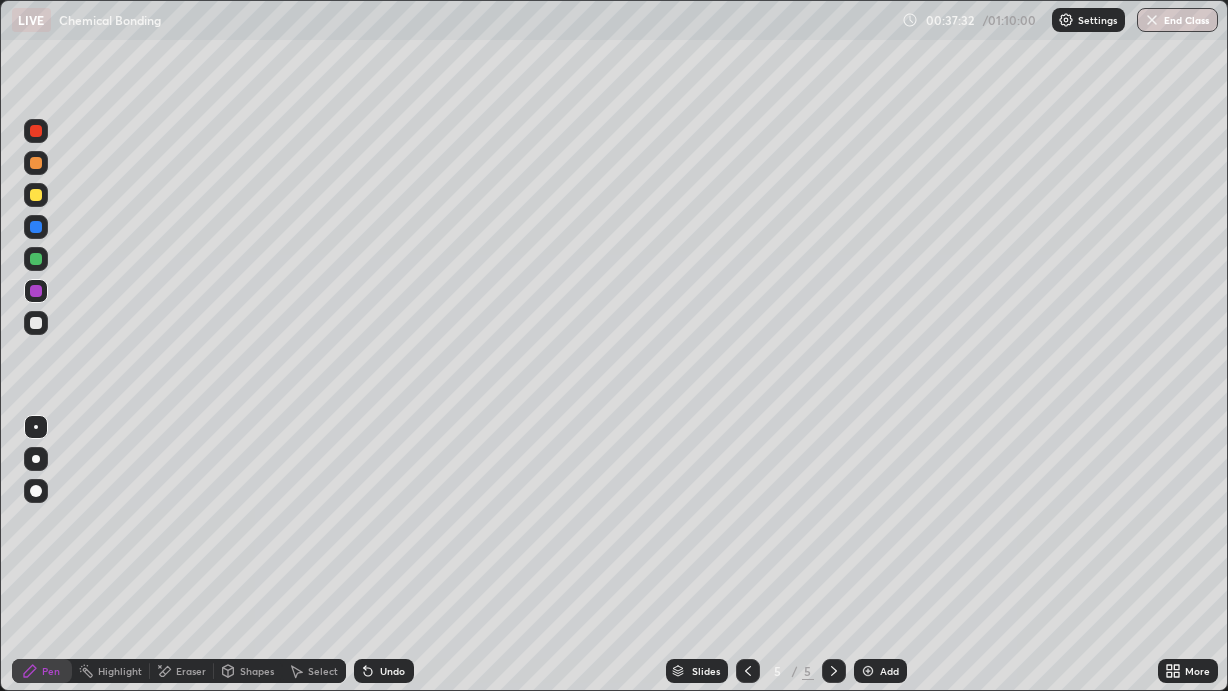 click at bounding box center (36, 195) 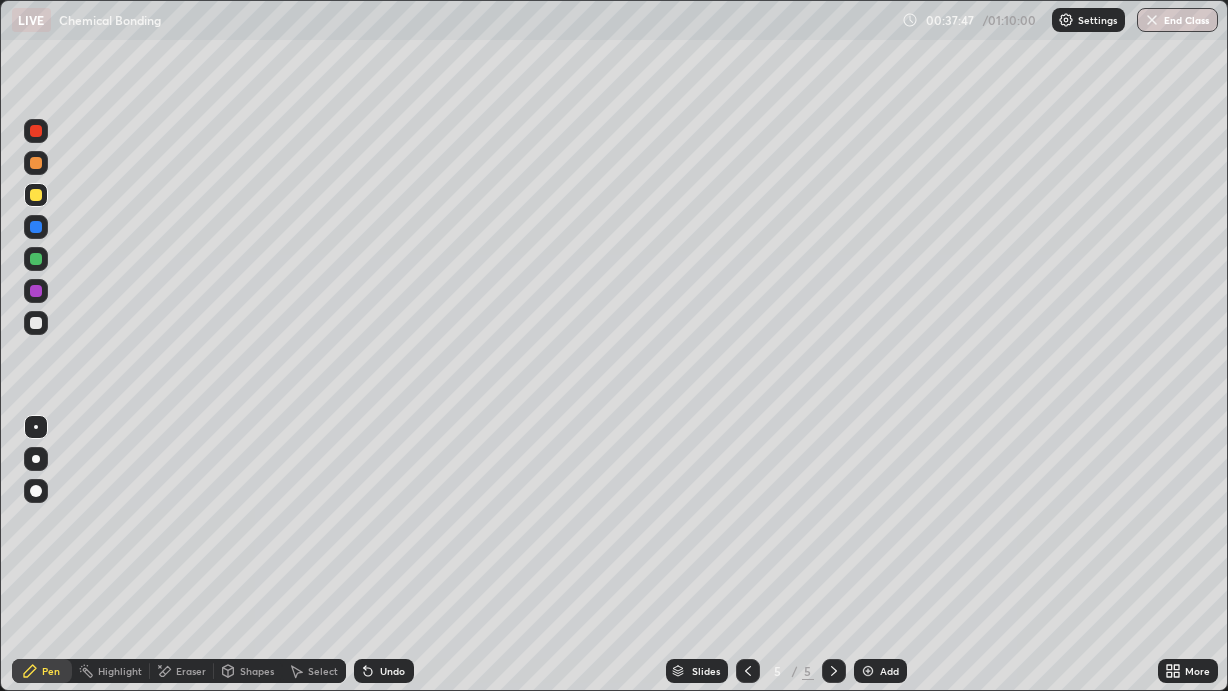click 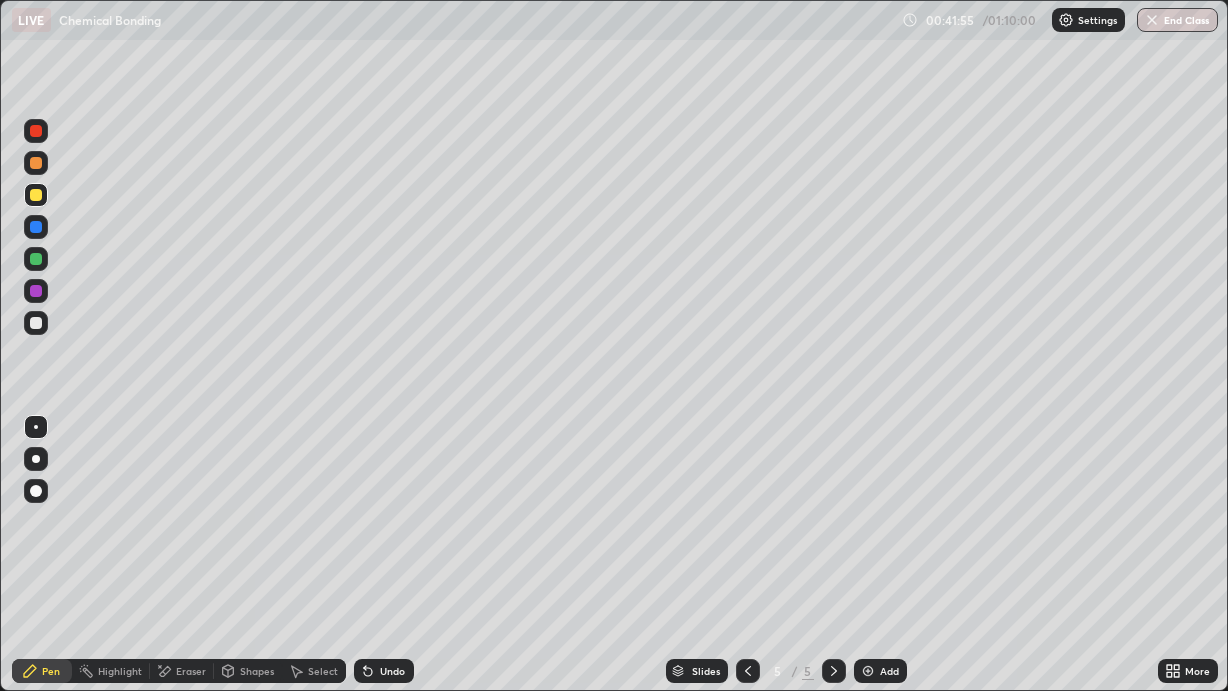 click at bounding box center (868, 671) 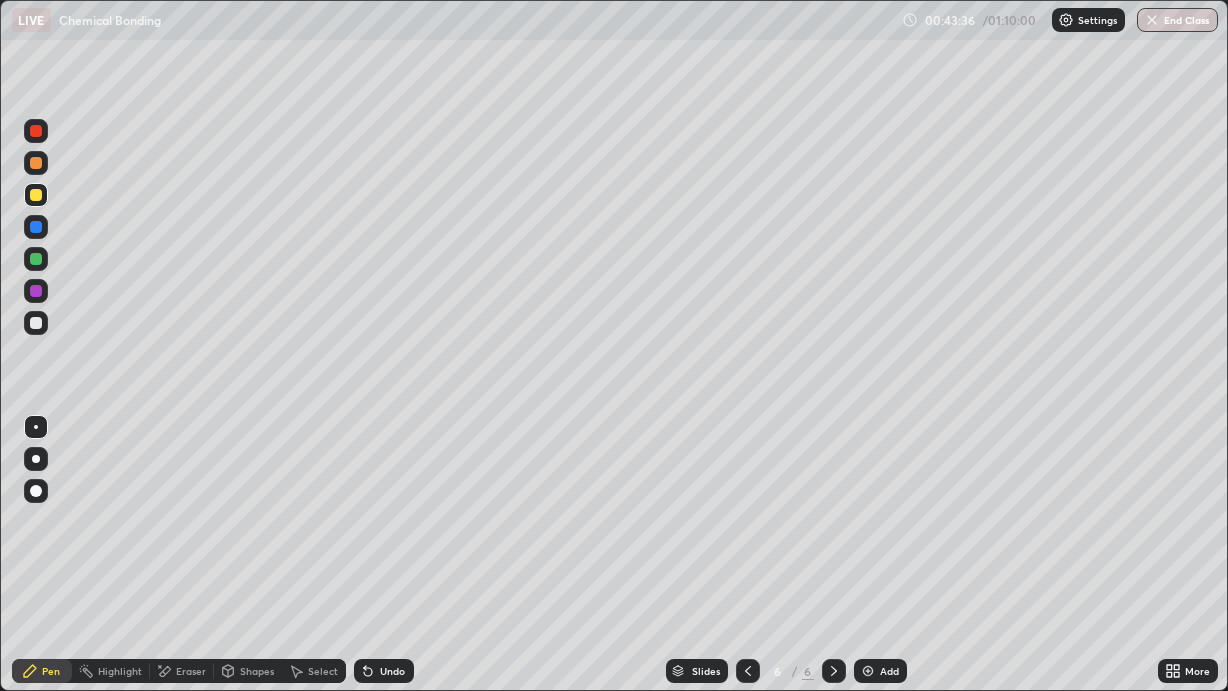 click 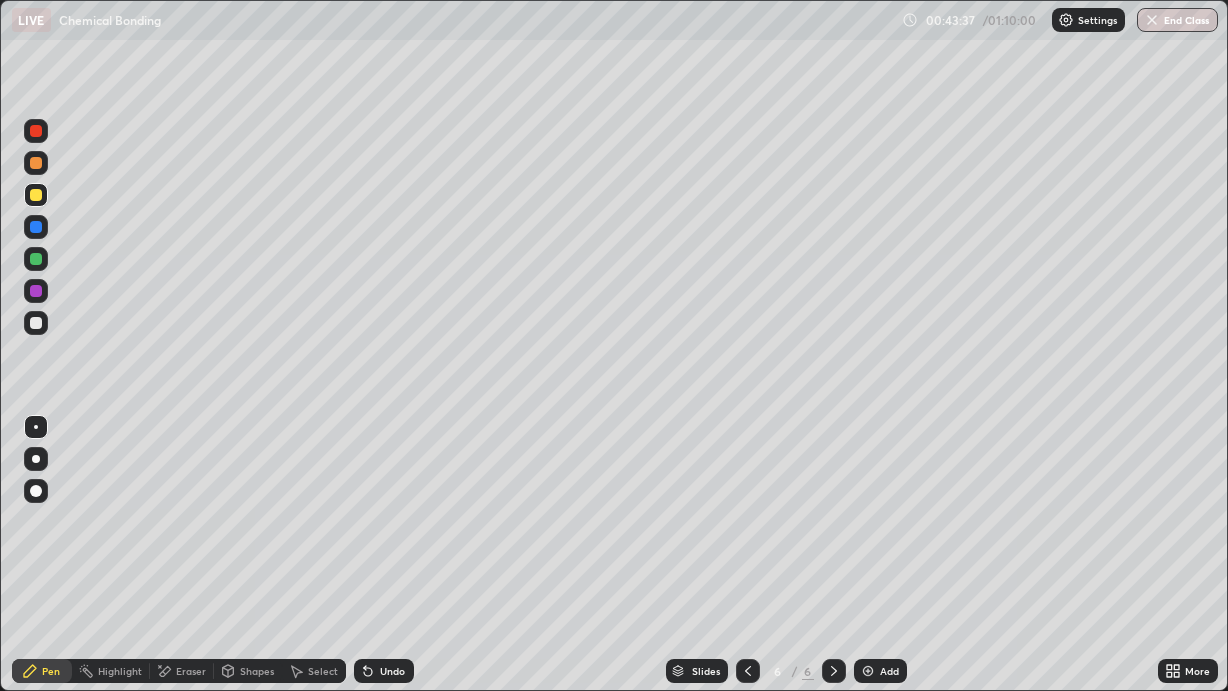 click on "Undo" at bounding box center (384, 671) 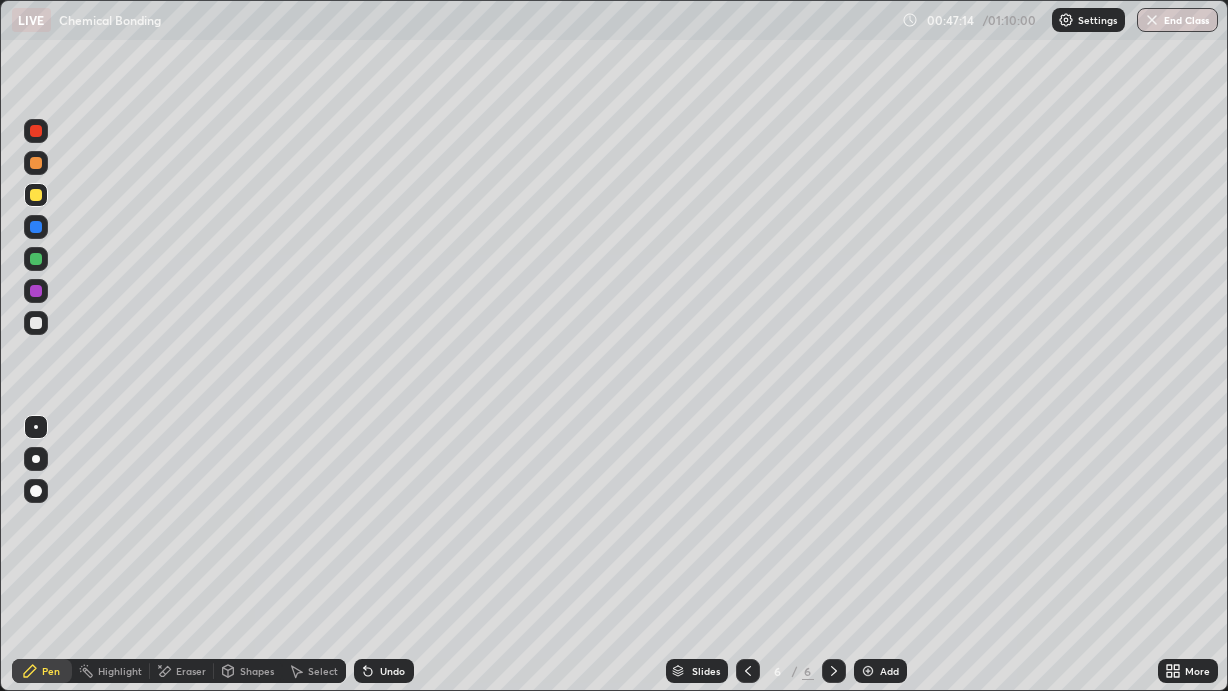 click at bounding box center [36, 259] 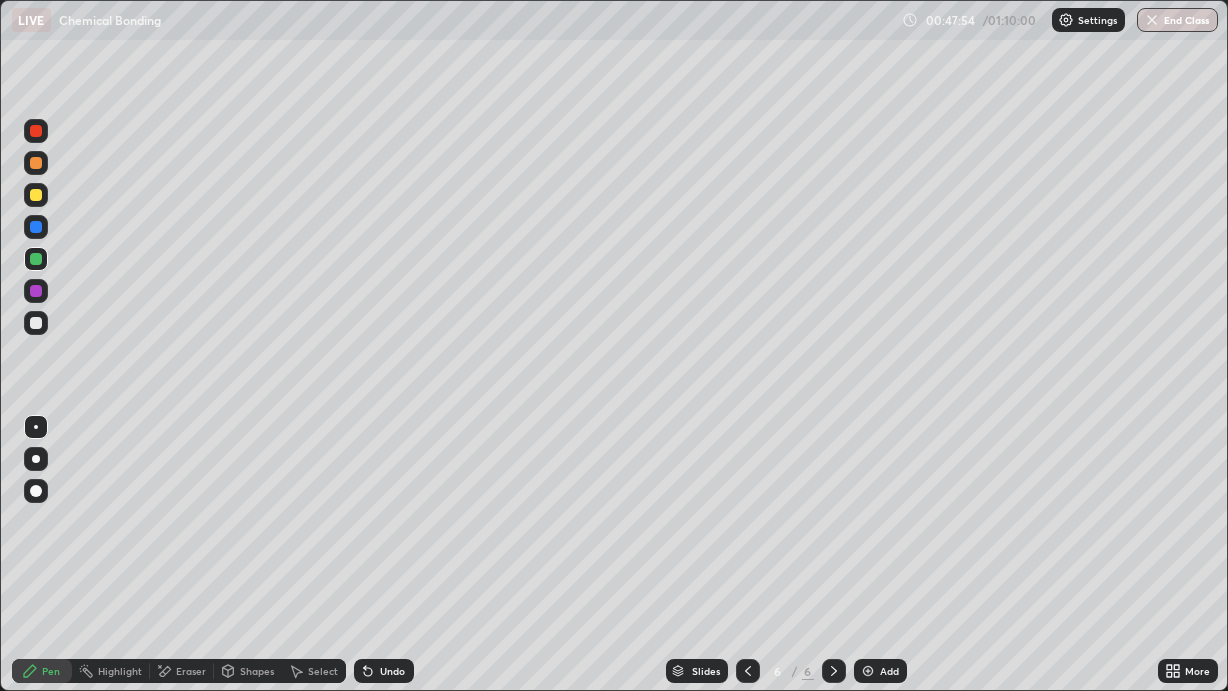 click at bounding box center (36, 163) 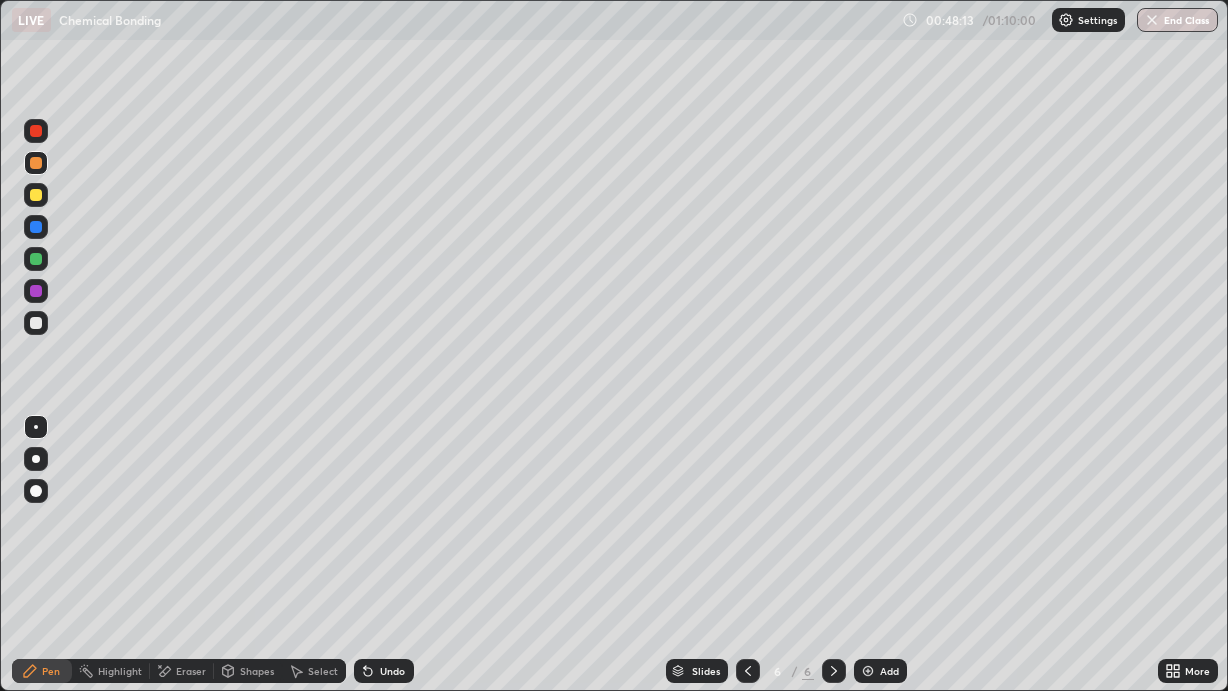click 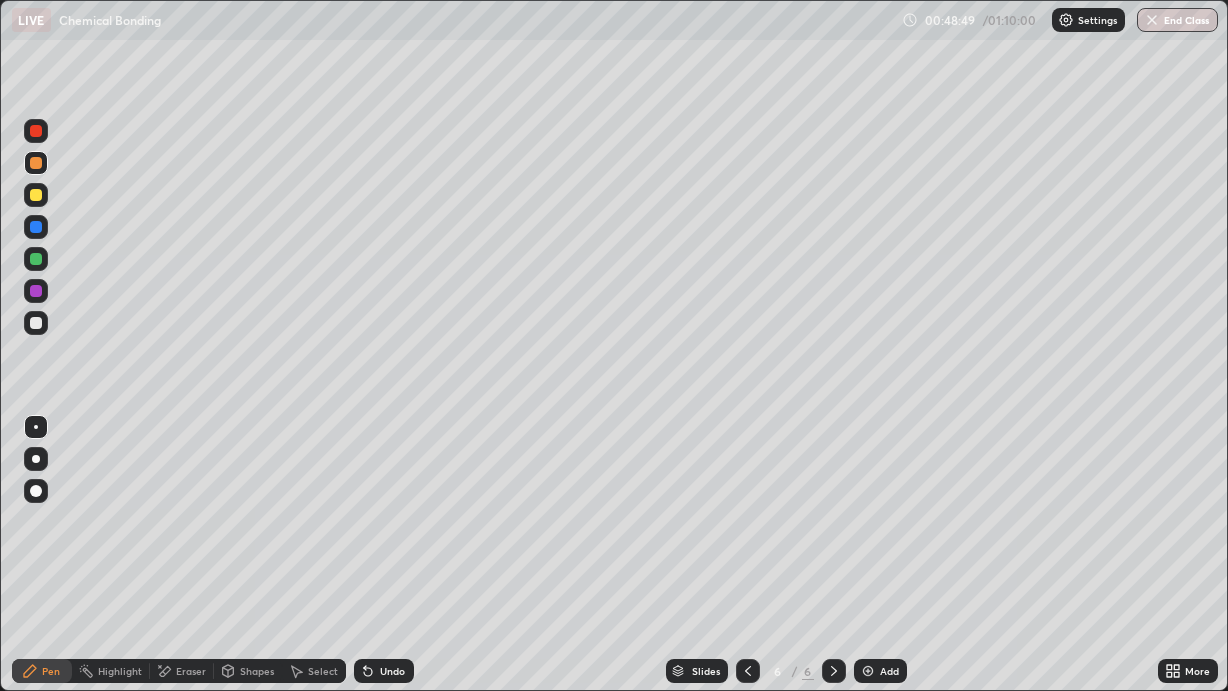 click 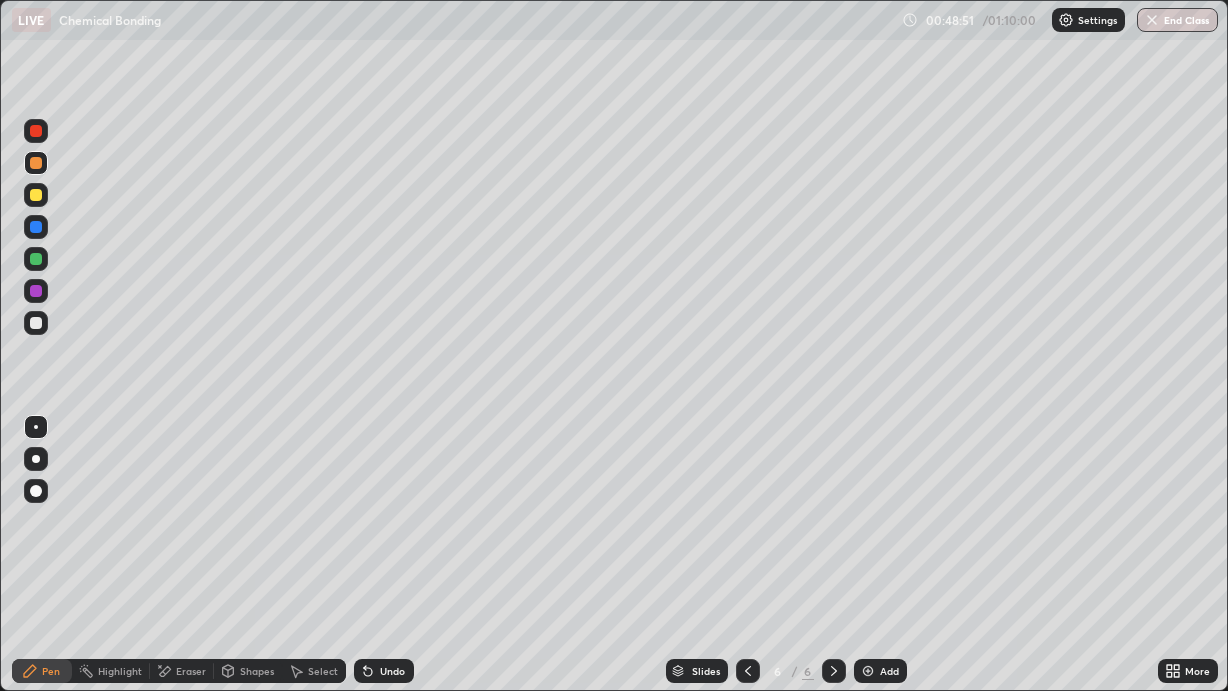 click 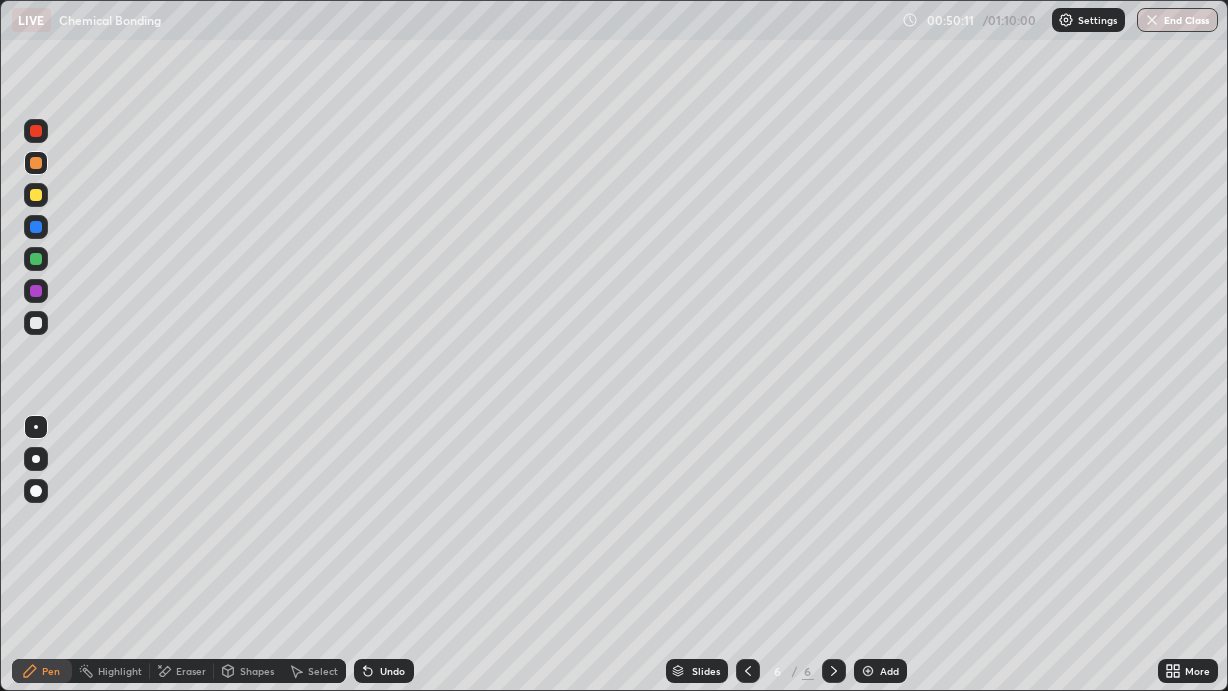 click at bounding box center (868, 671) 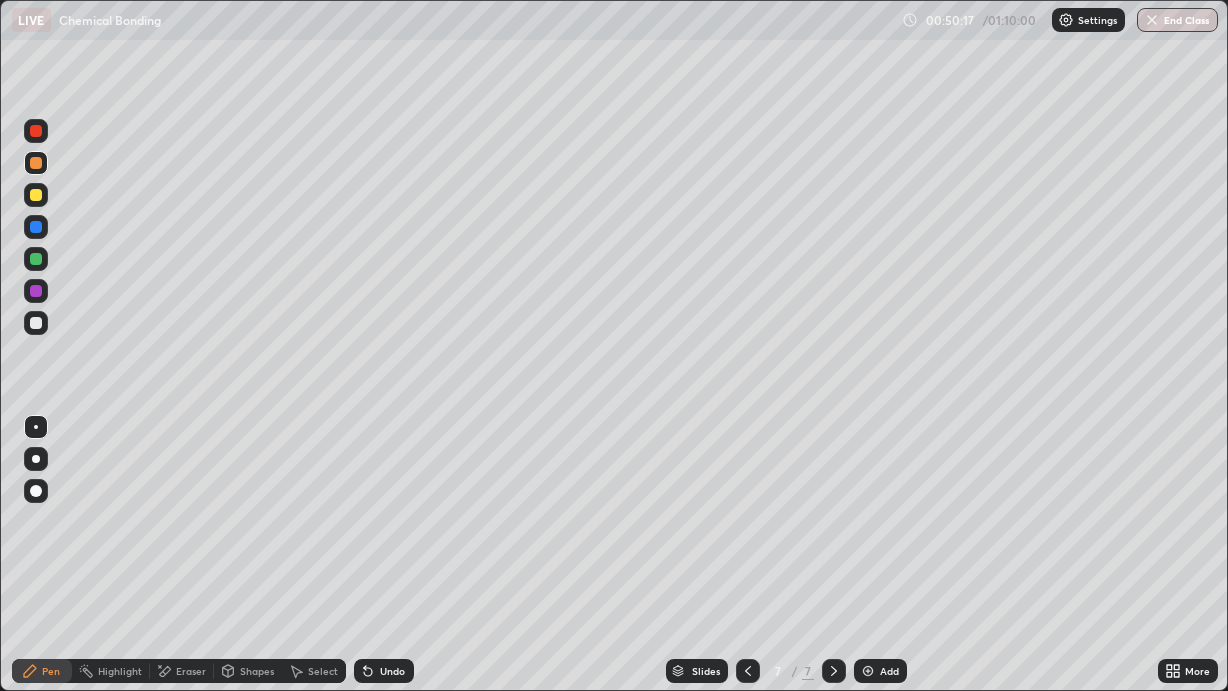 click 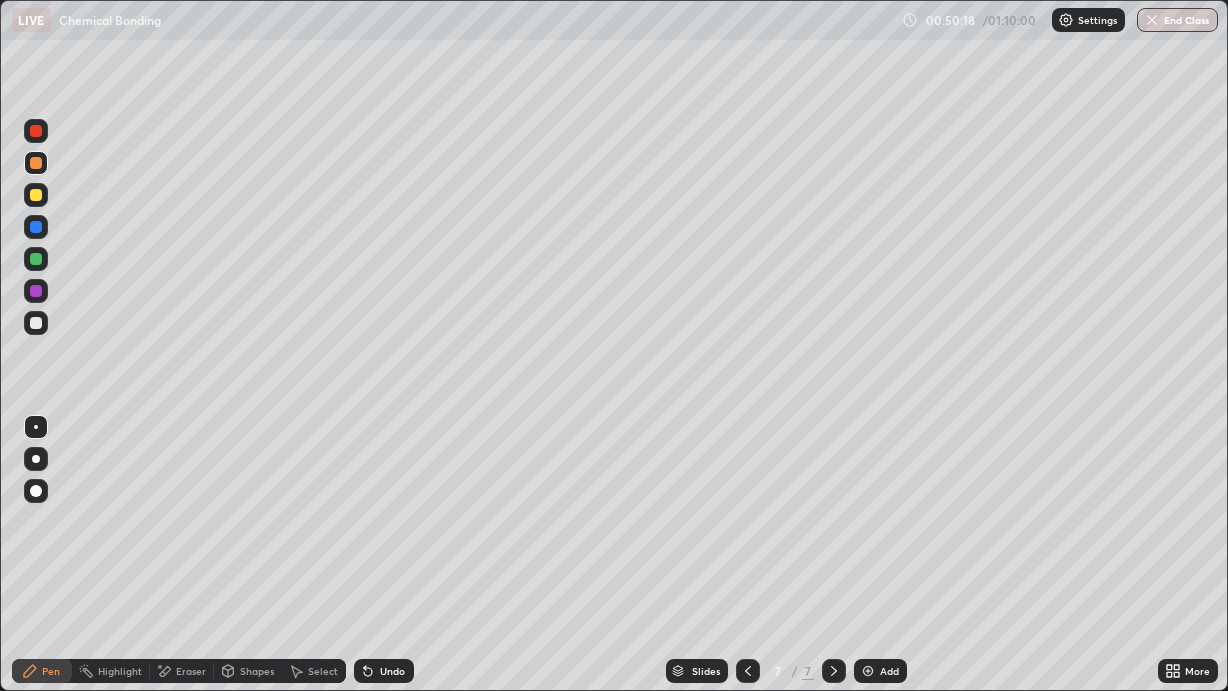 click 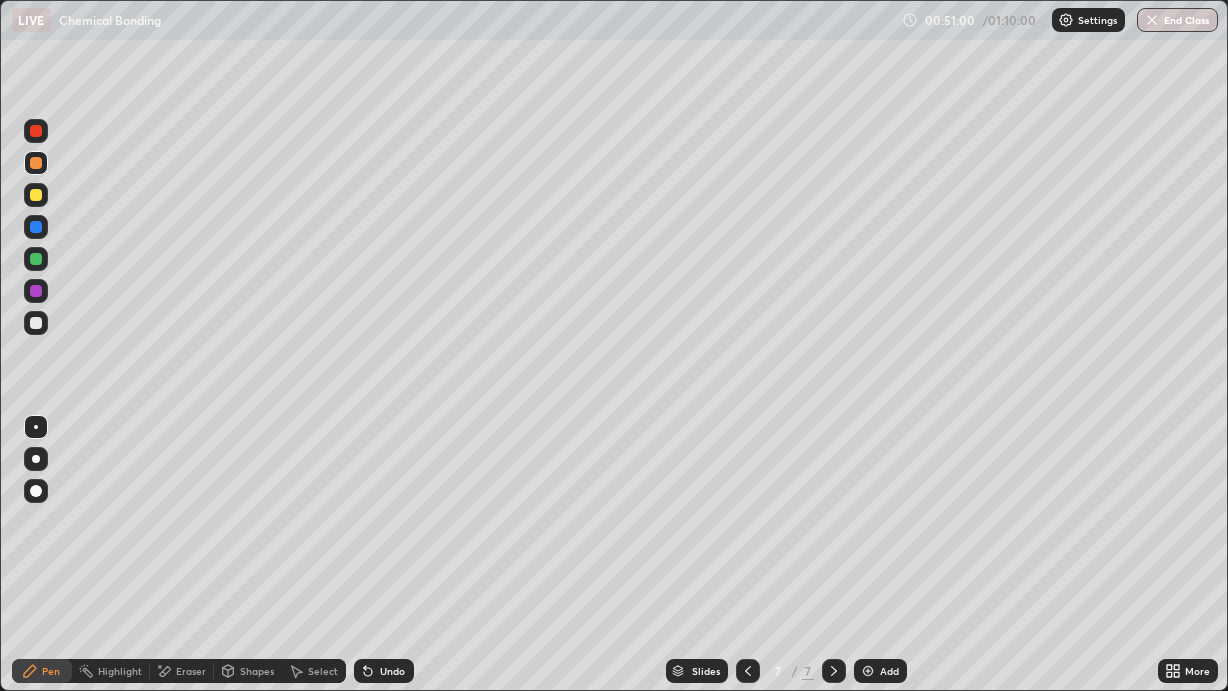 click 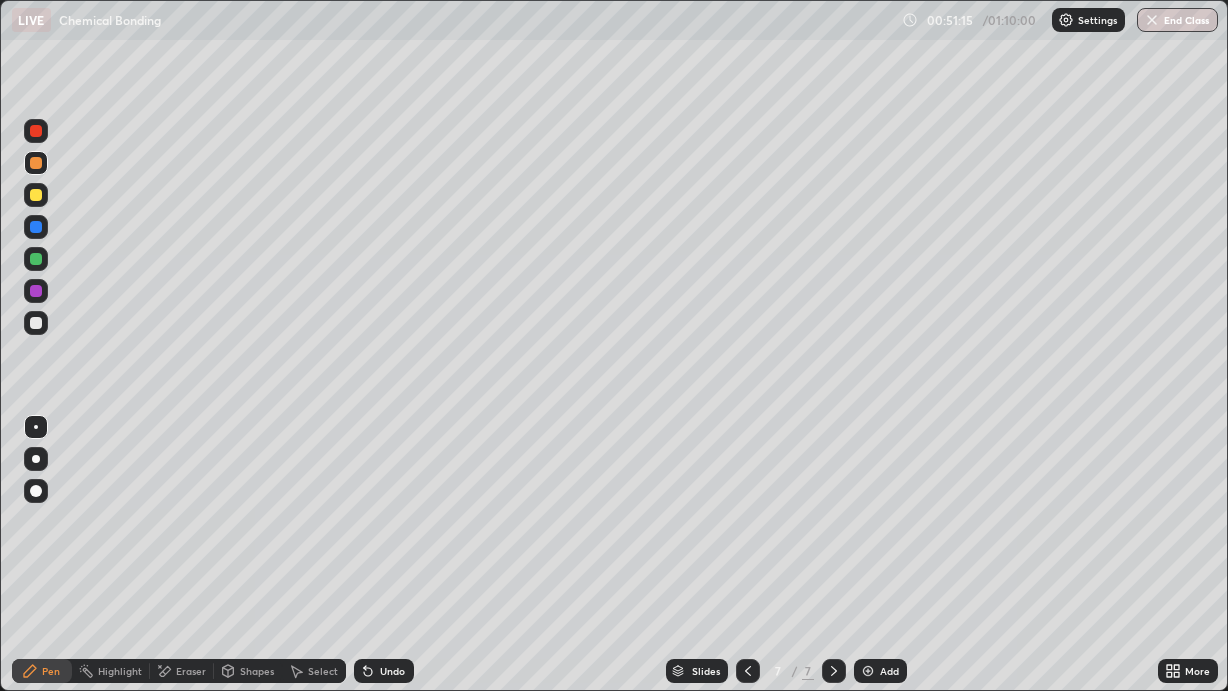 click at bounding box center (36, 195) 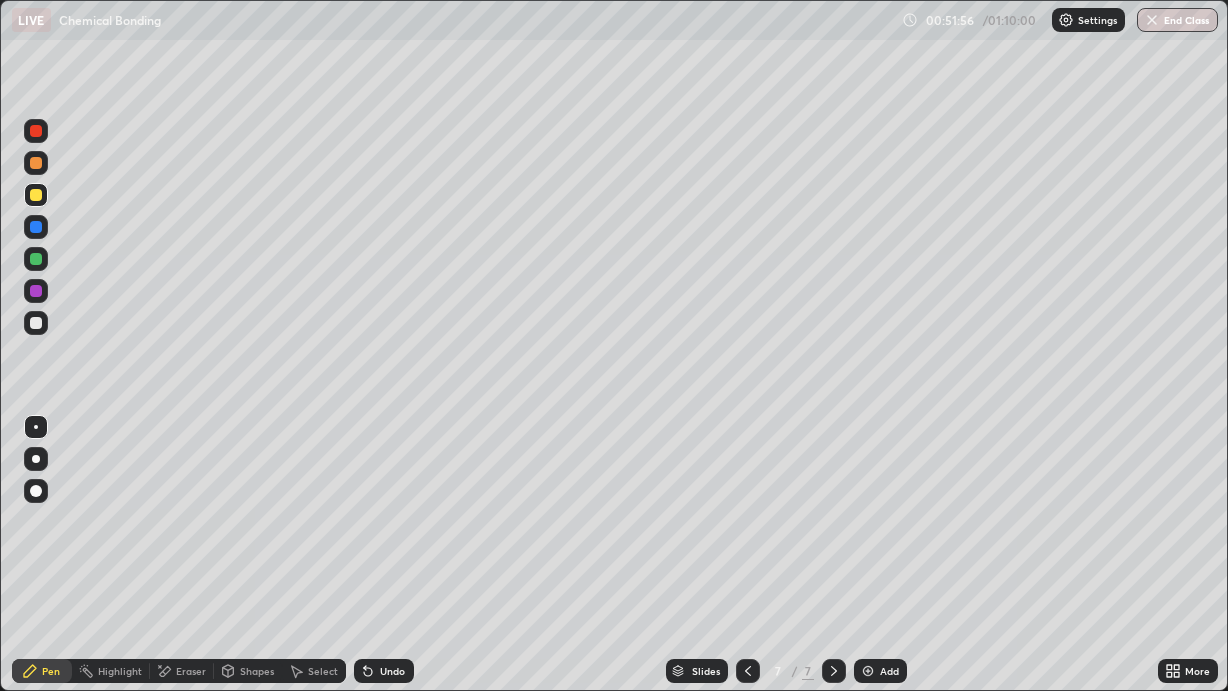 click at bounding box center [36, 323] 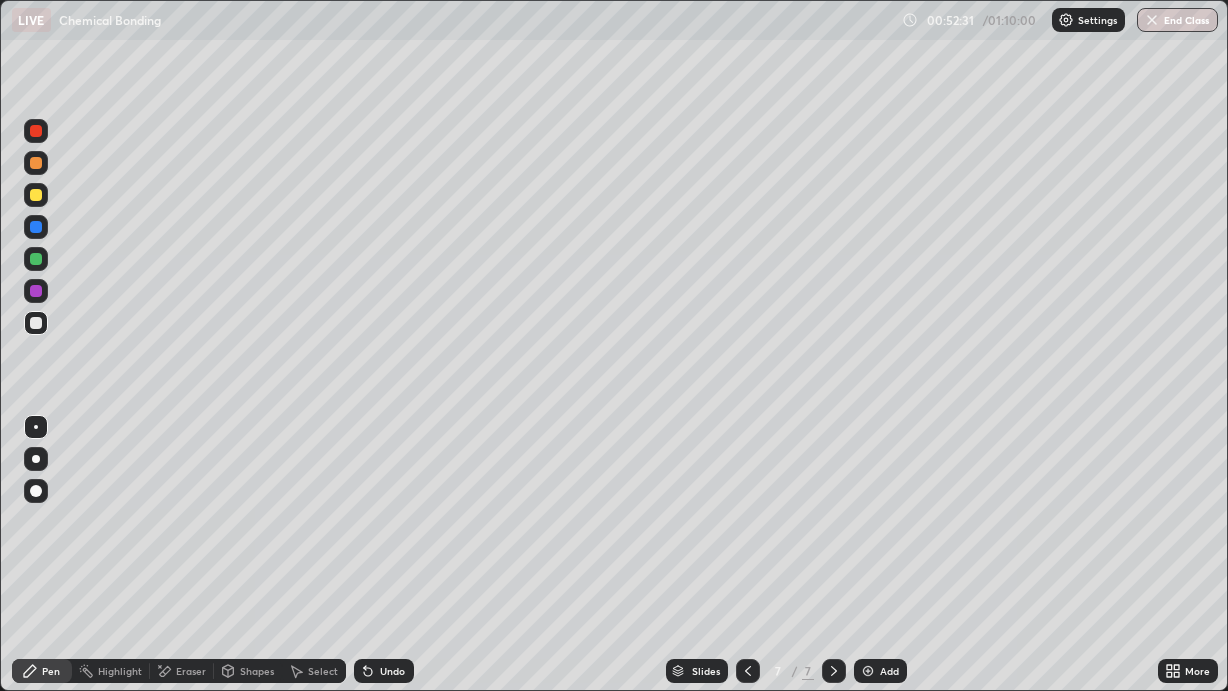click on "Eraser" at bounding box center (191, 671) 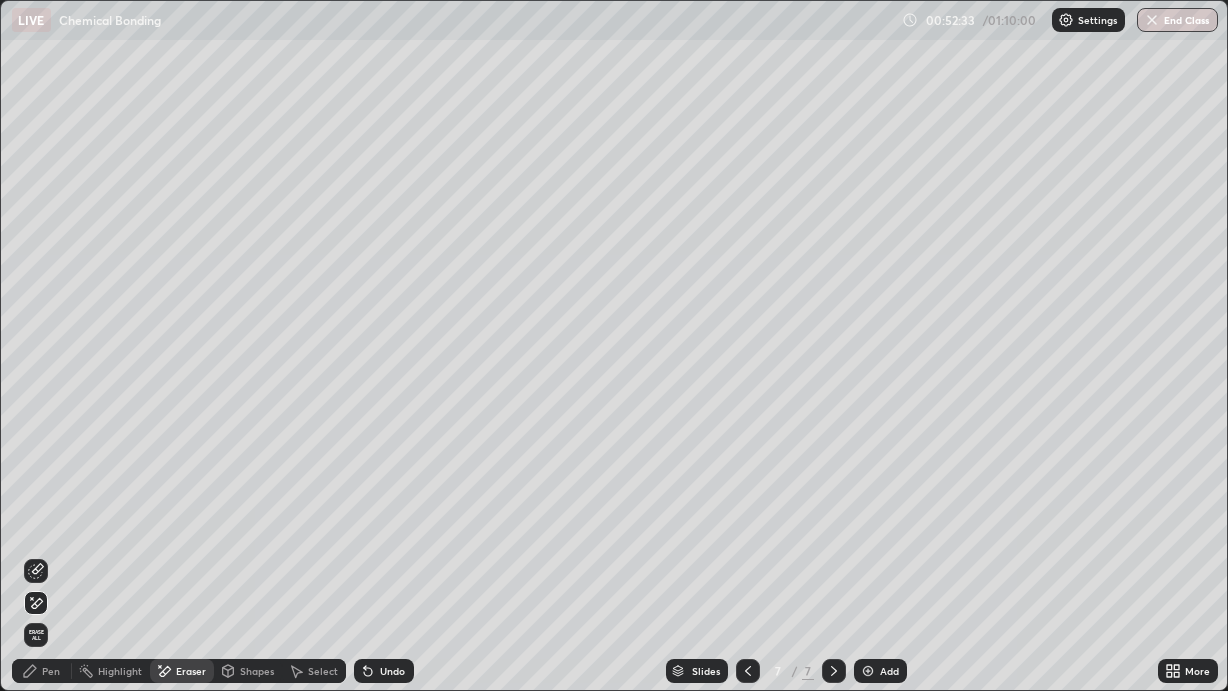 click on "Pen" at bounding box center [51, 671] 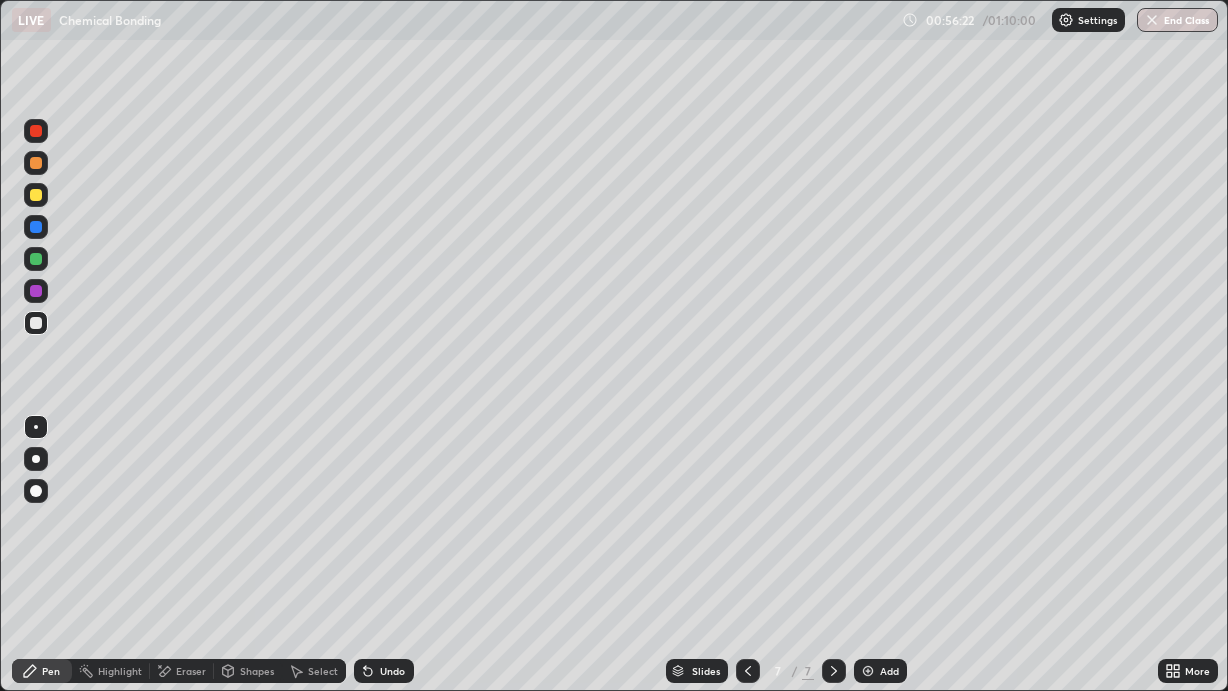 click at bounding box center [868, 671] 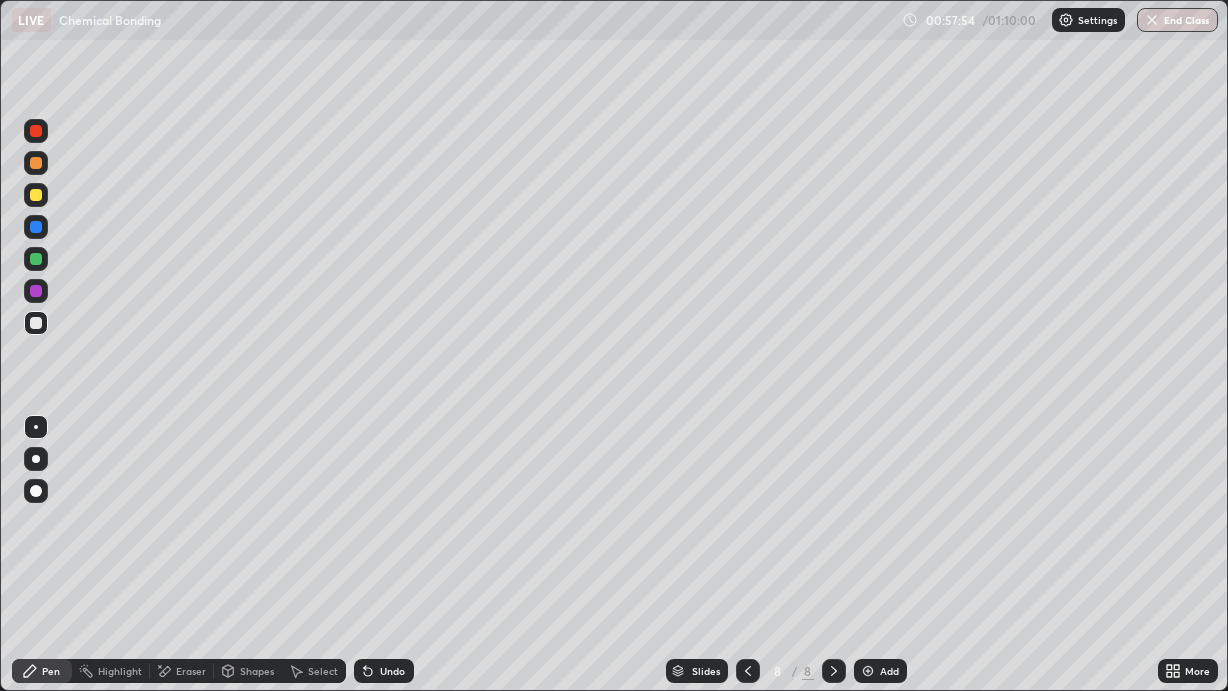 click at bounding box center [1152, 20] 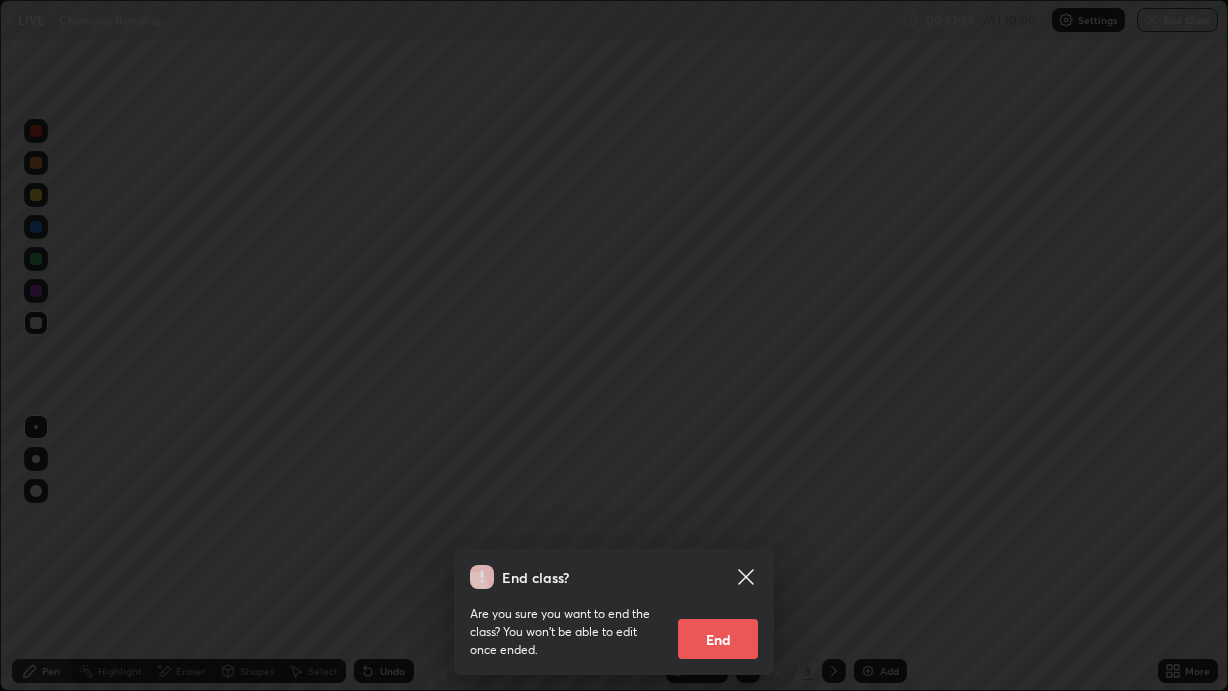 click on "End" at bounding box center [718, 639] 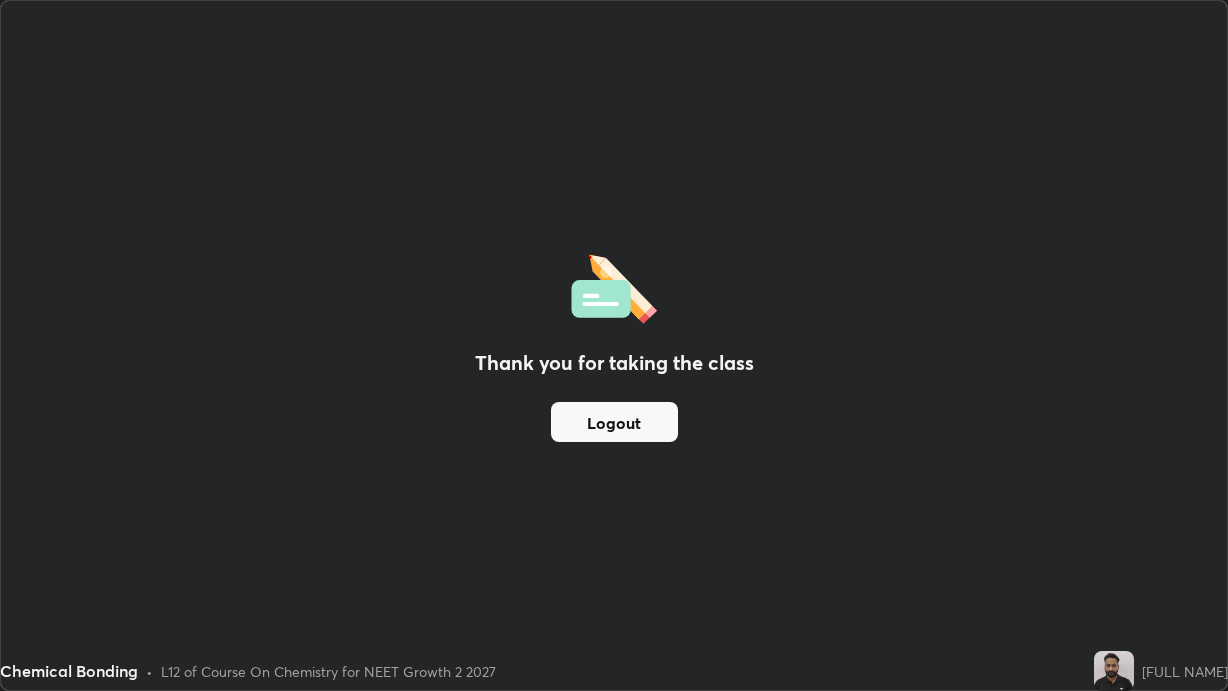 click on "Thank you for taking the class Logout" at bounding box center [614, 345] 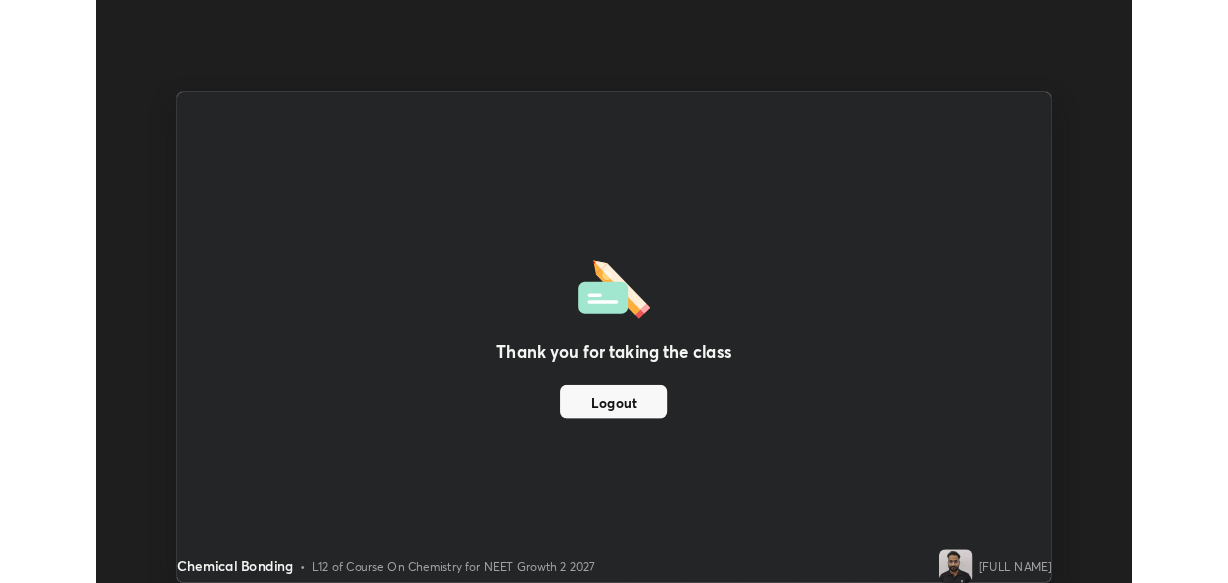 scroll, scrollTop: 583, scrollLeft: 1228, axis: both 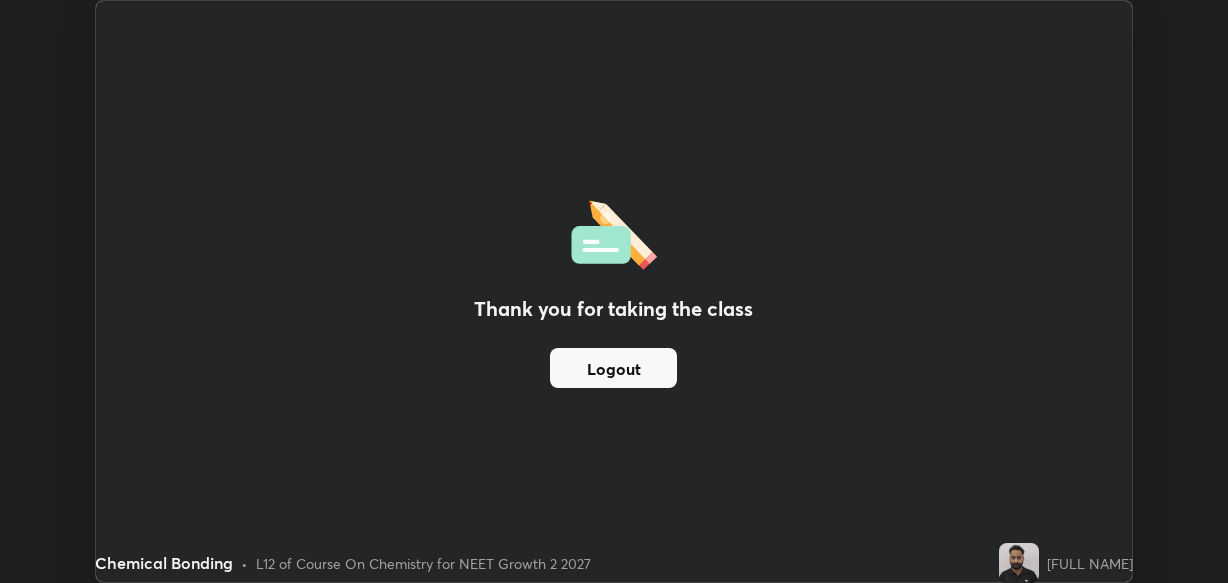 click on "Logout" at bounding box center (613, 368) 